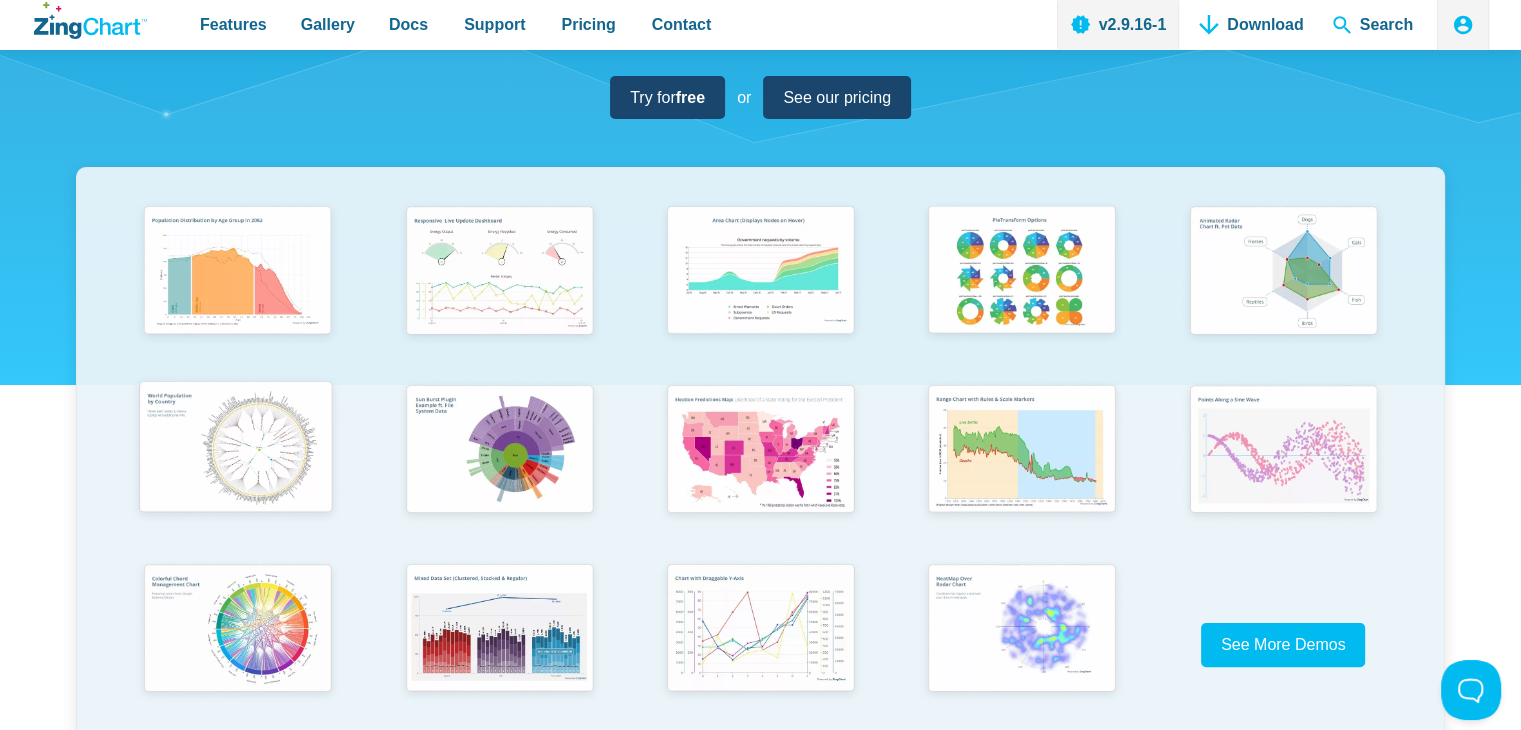 scroll, scrollTop: 0, scrollLeft: 0, axis: both 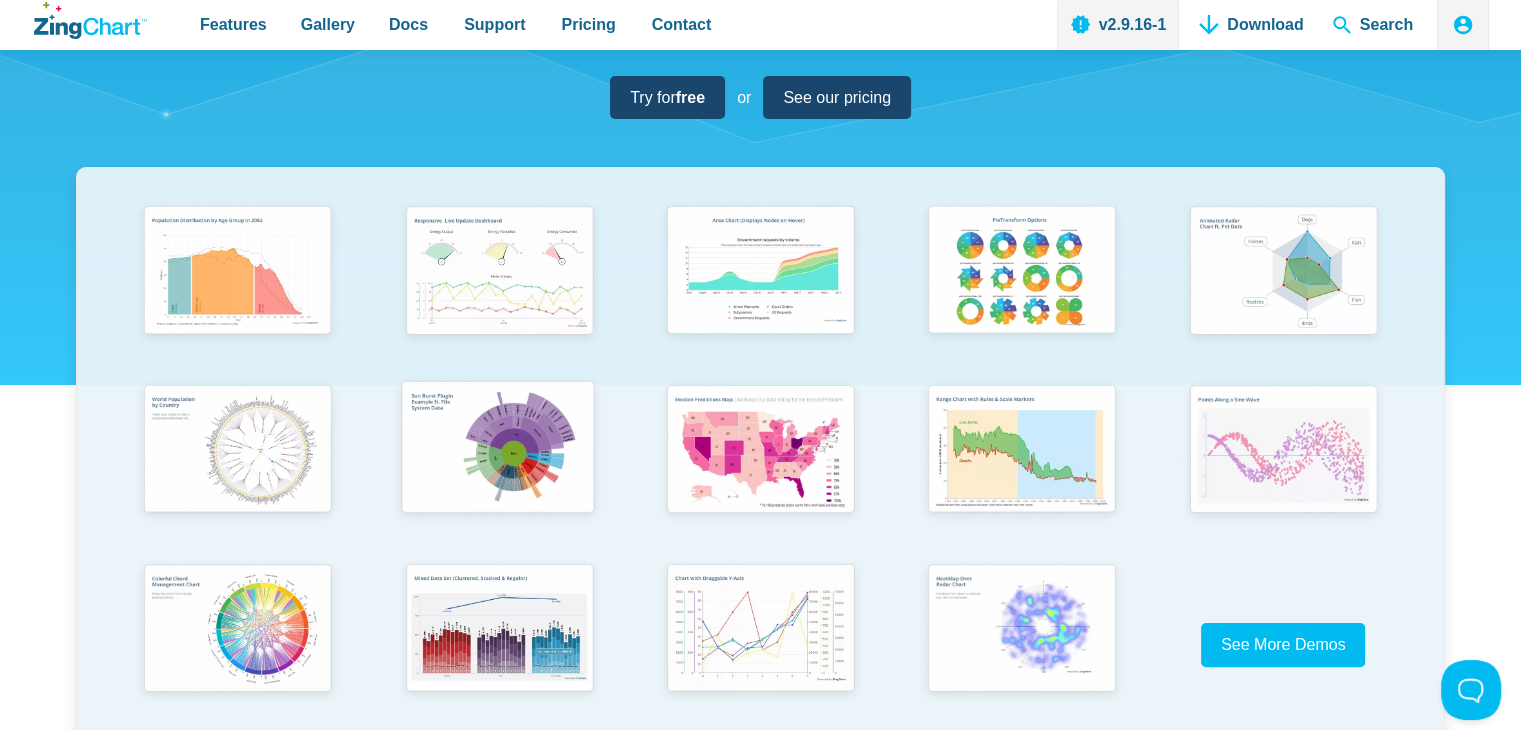click at bounding box center [496, 449] 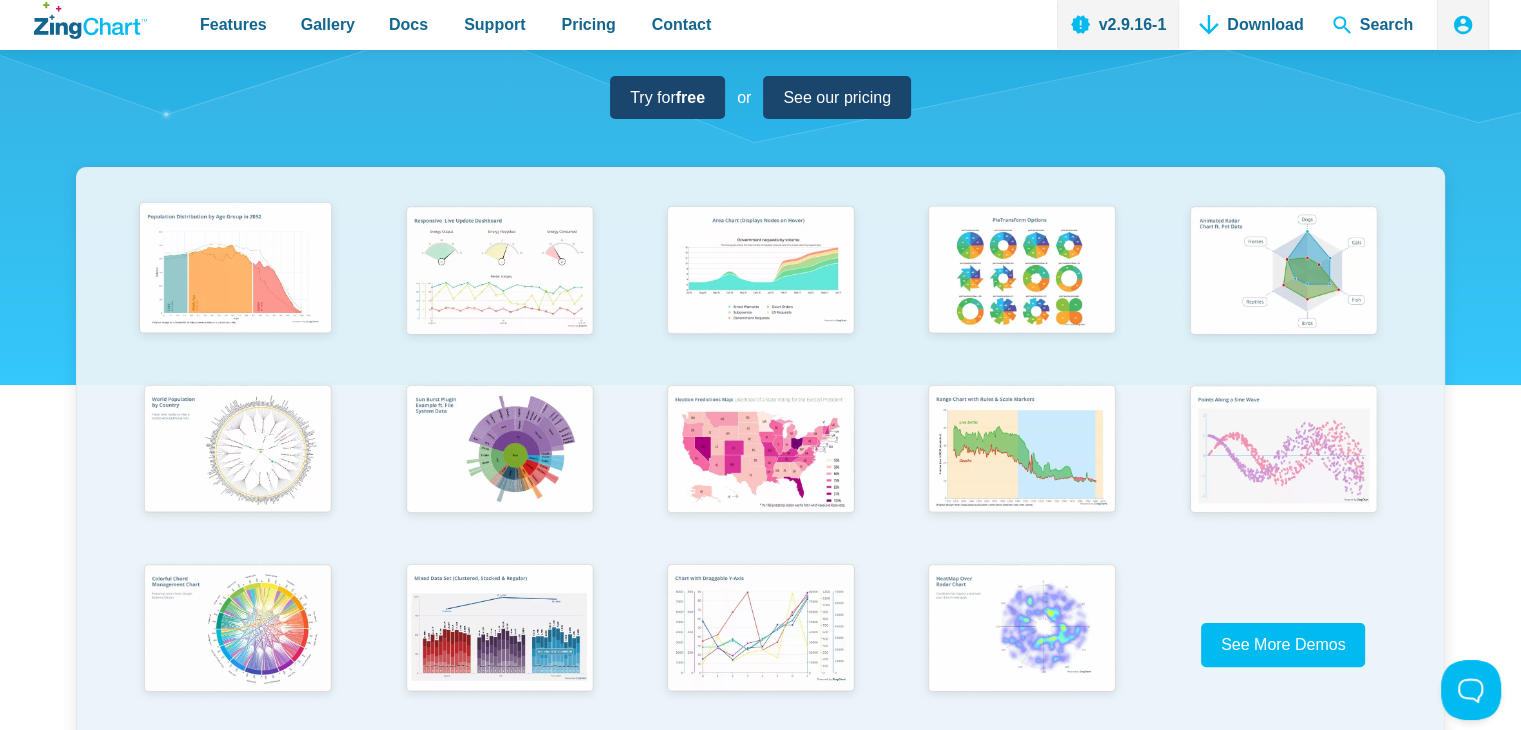 click at bounding box center [235, 271] 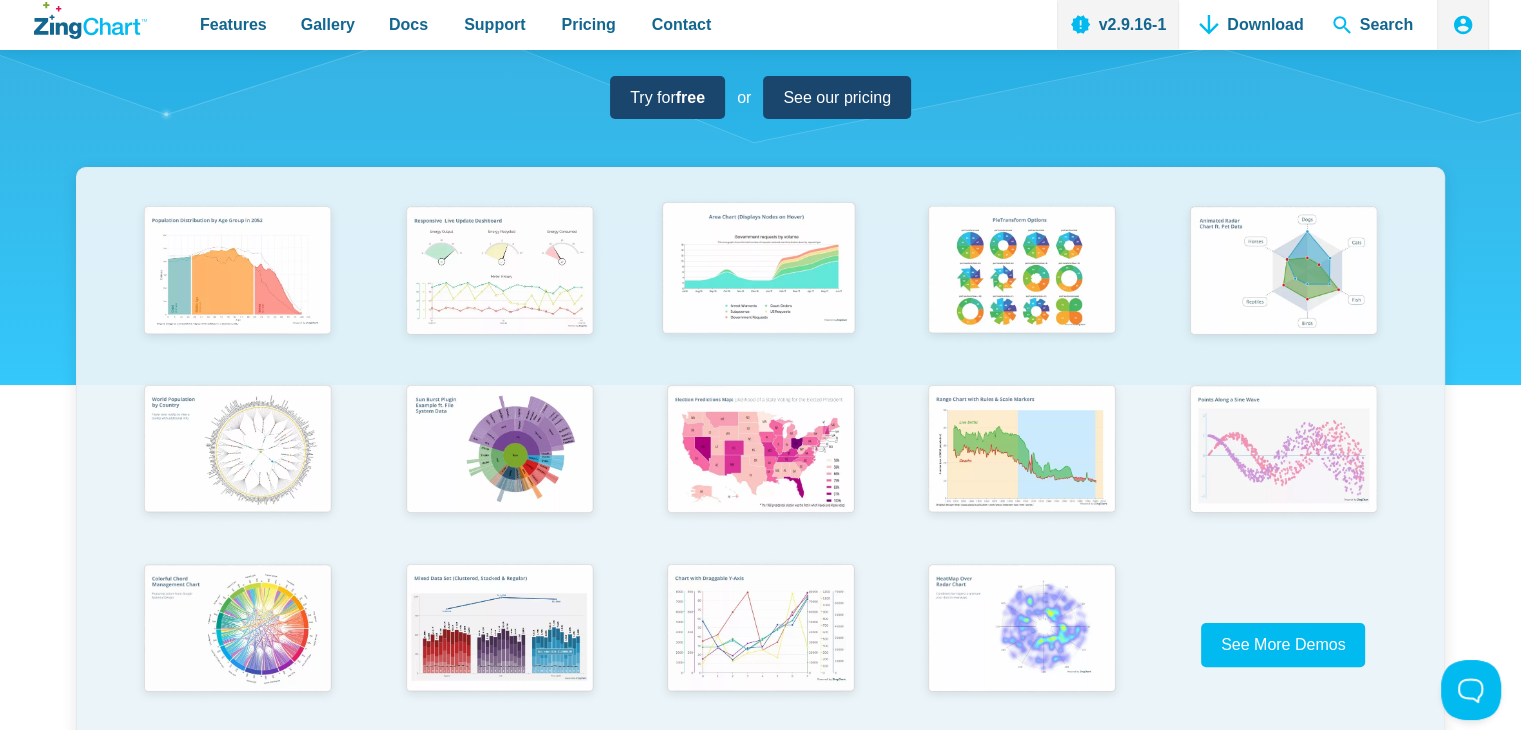 click at bounding box center (758, 271) 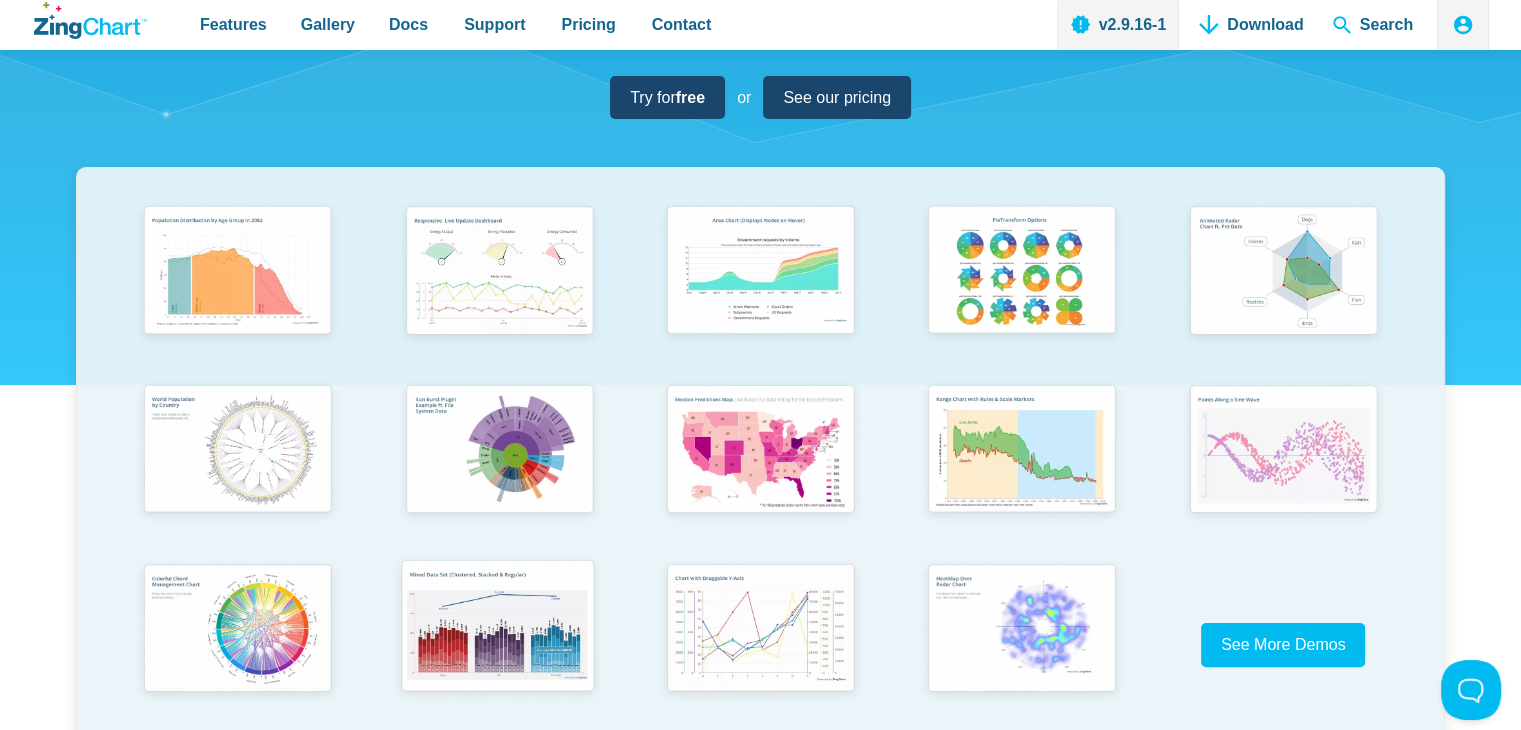 click at bounding box center [496, 628] 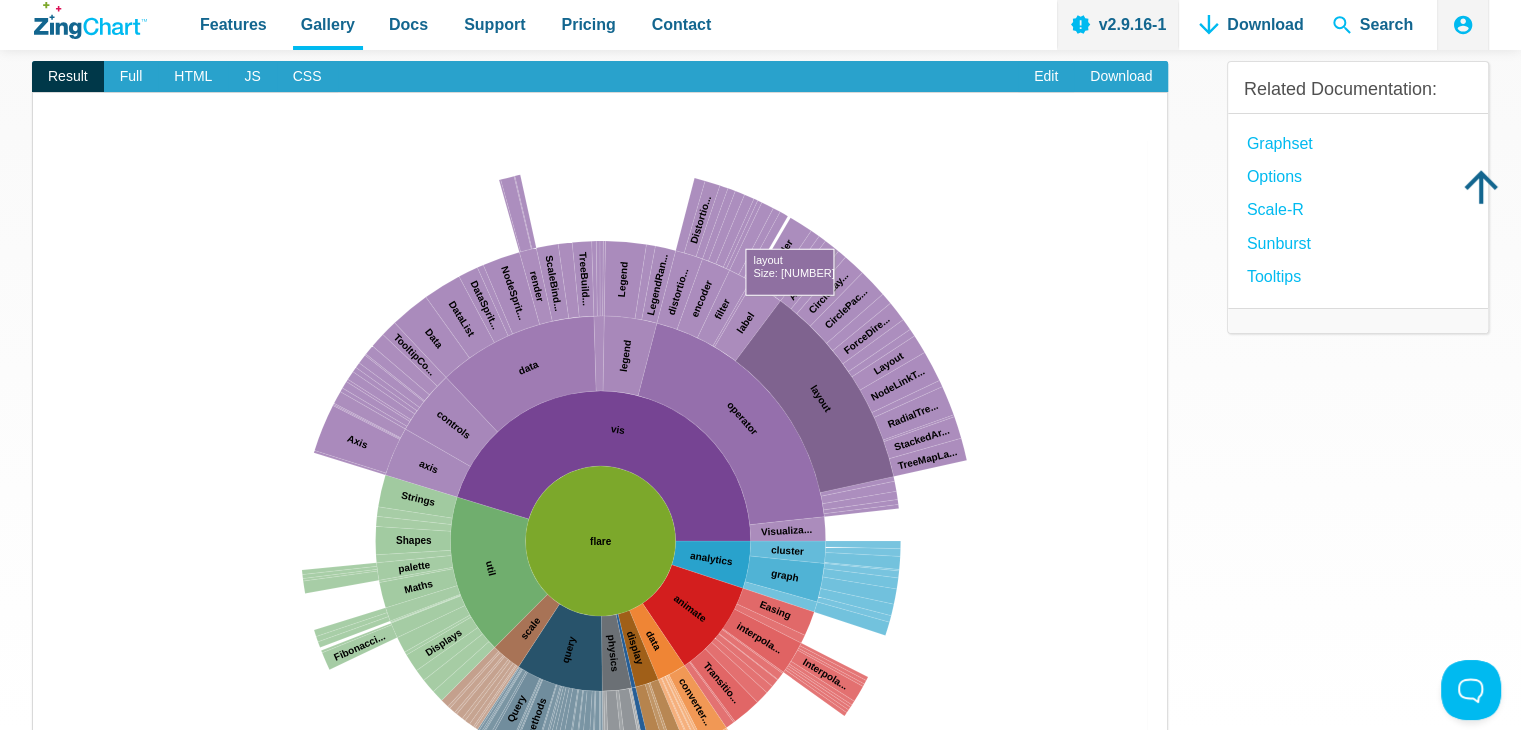 scroll, scrollTop: 0, scrollLeft: 0, axis: both 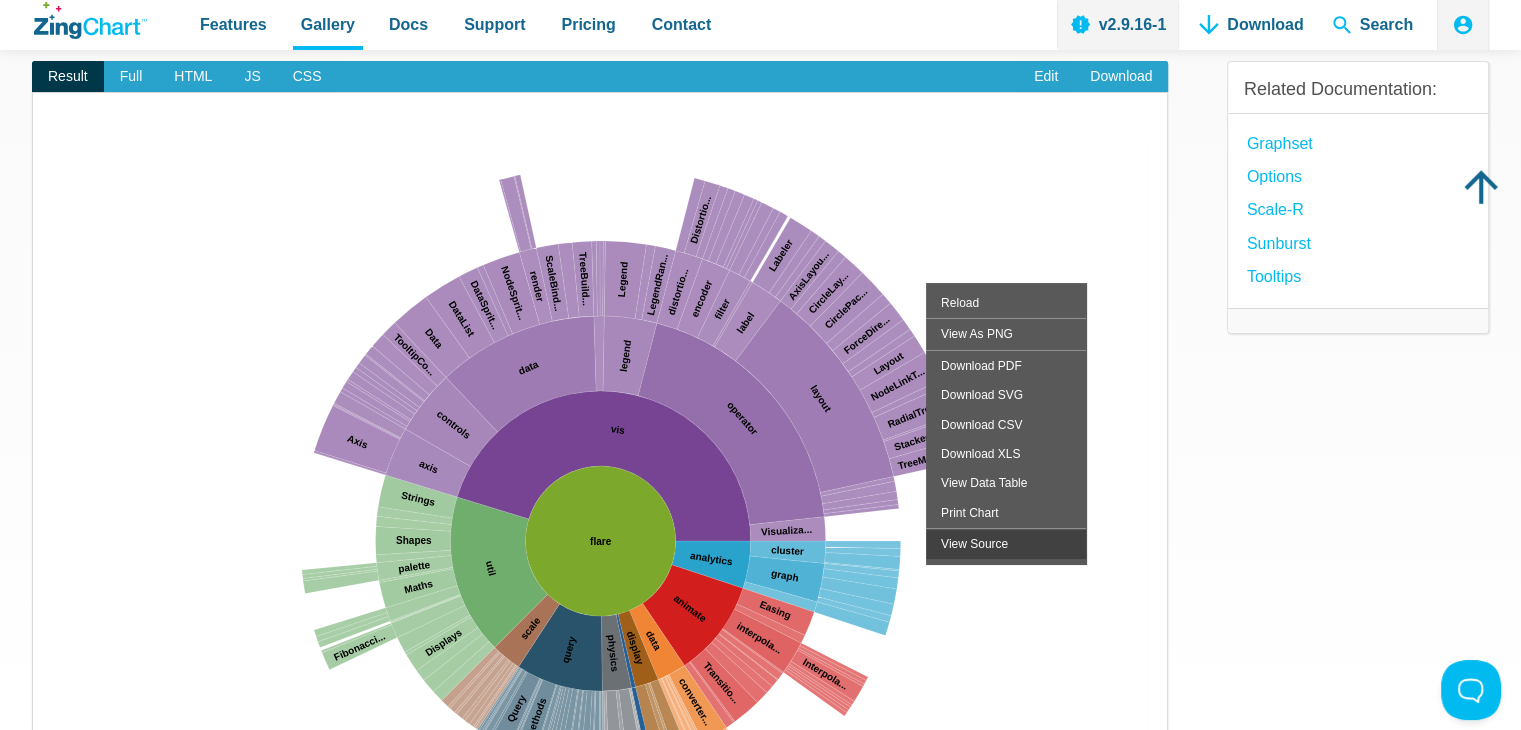 click on "View Source" at bounding box center [1006, 543] 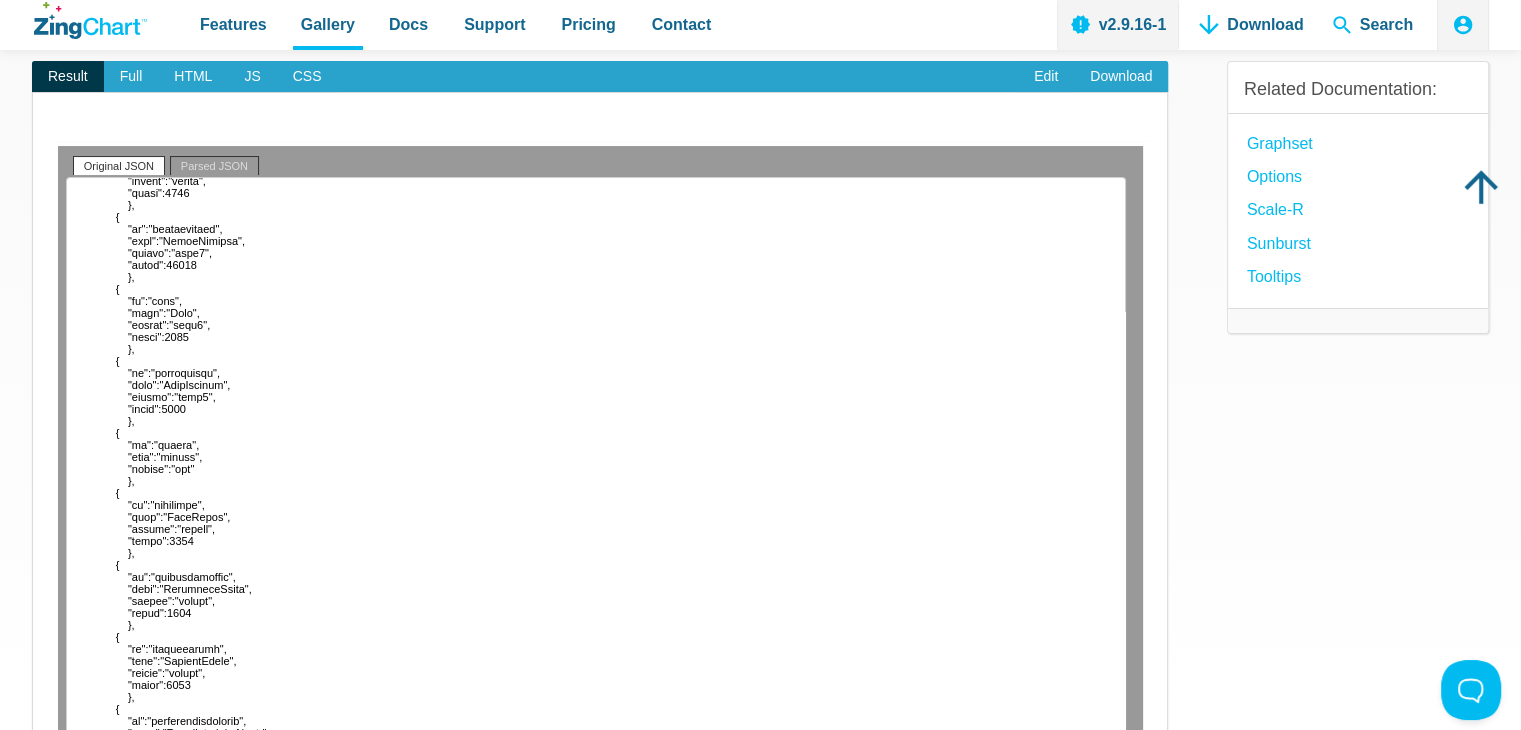 scroll, scrollTop: 14500, scrollLeft: 0, axis: vertical 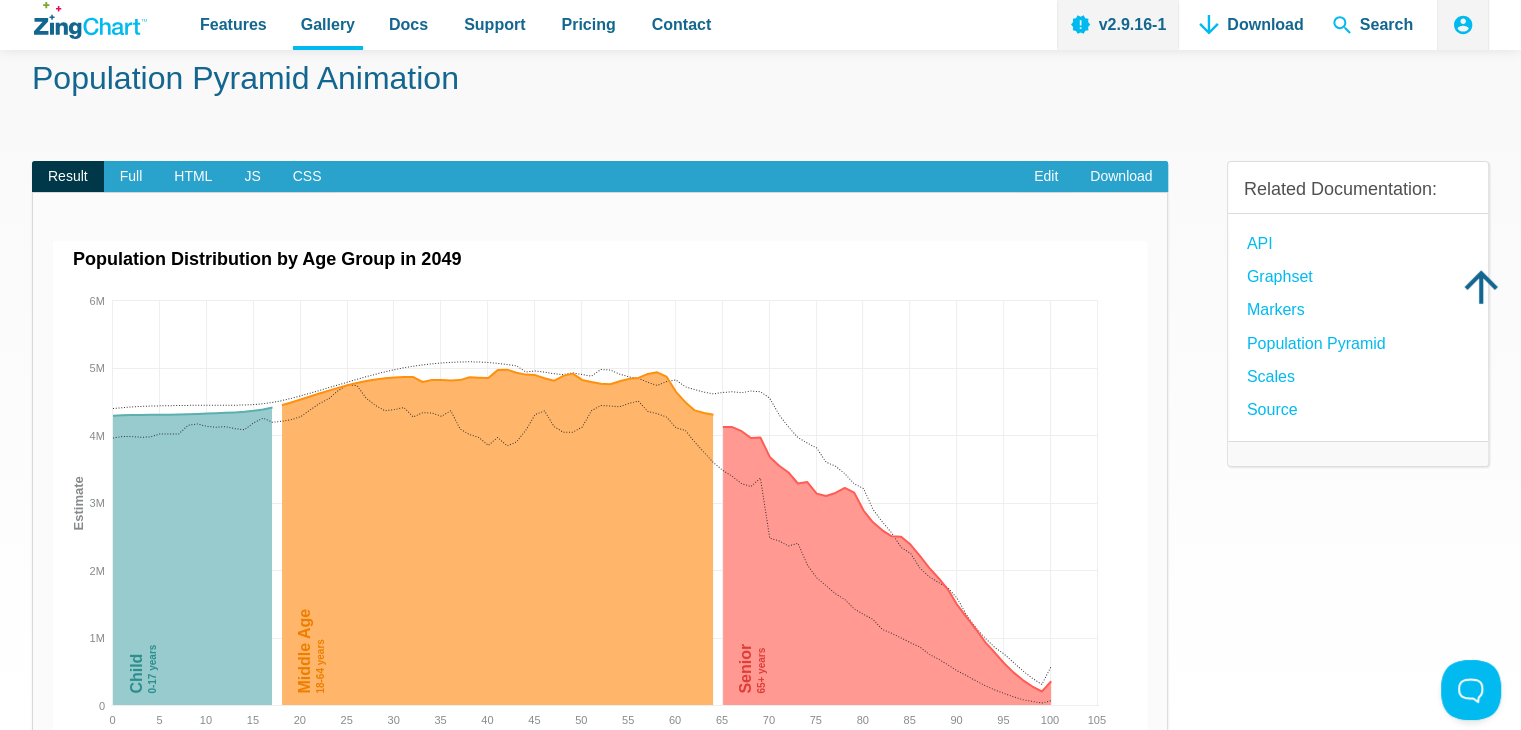 drag, startPoint x: 912, startPoint y: 101, endPoint x: 828, endPoint y: 101, distance: 84 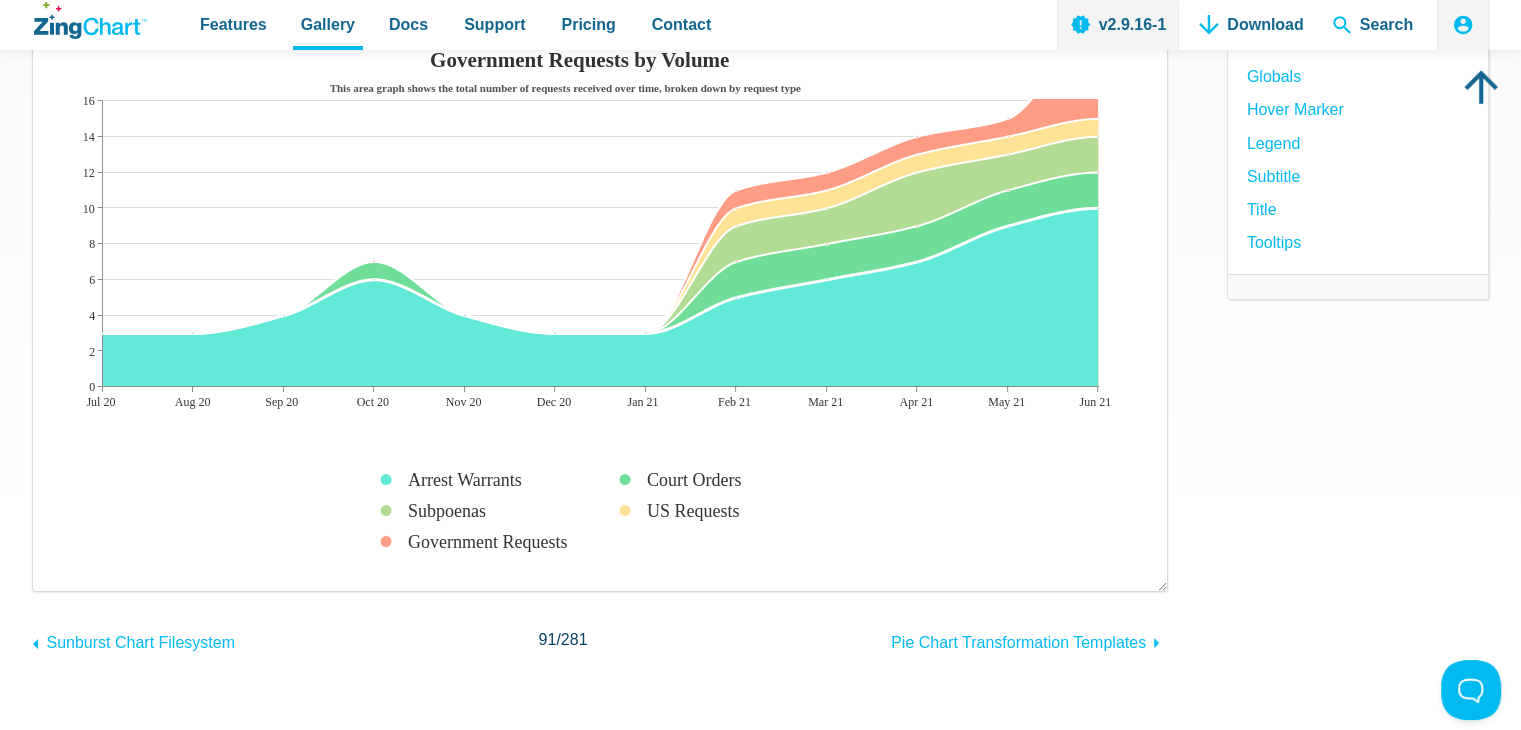 scroll, scrollTop: 0, scrollLeft: 0, axis: both 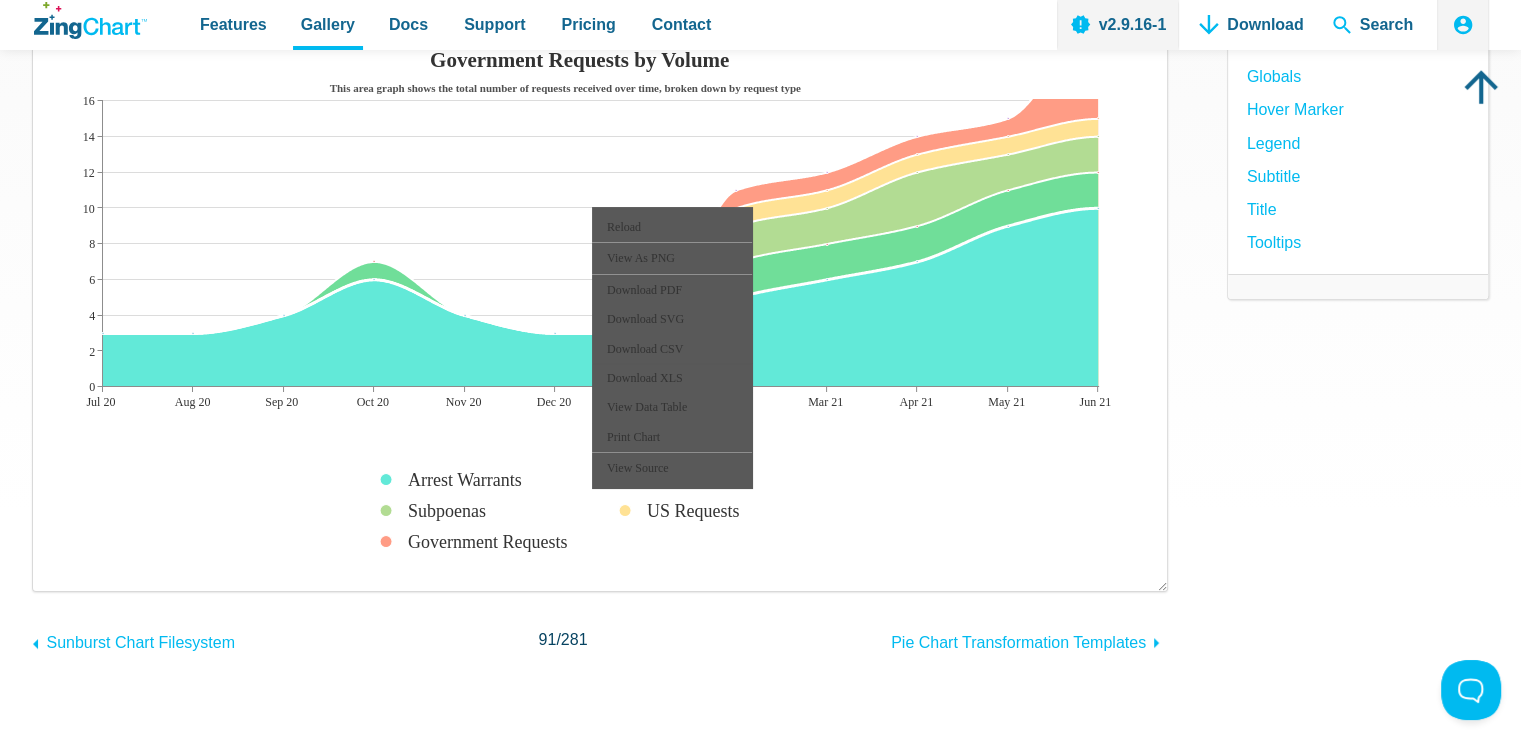 click at bounding box center [53, 571] 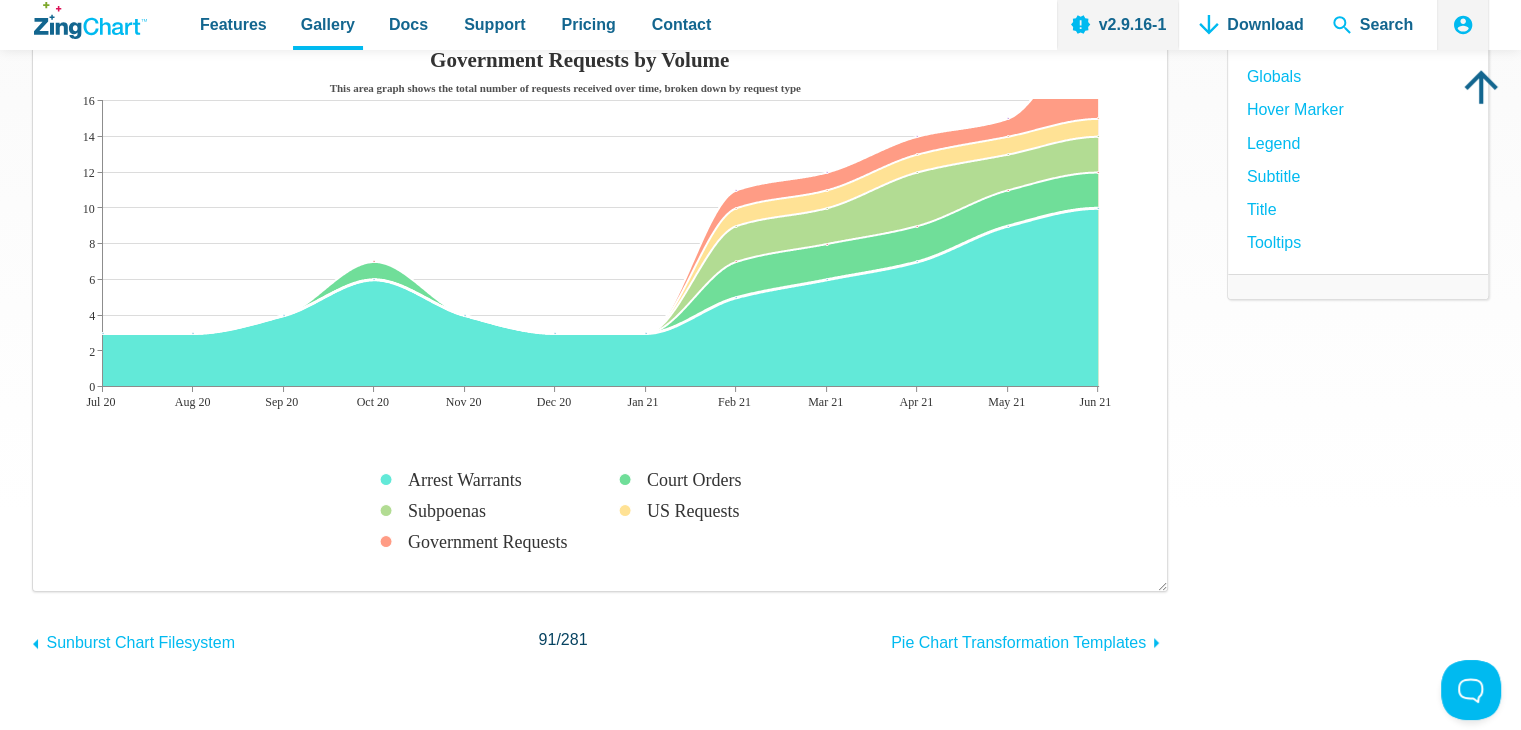 click at bounding box center (600, 306) 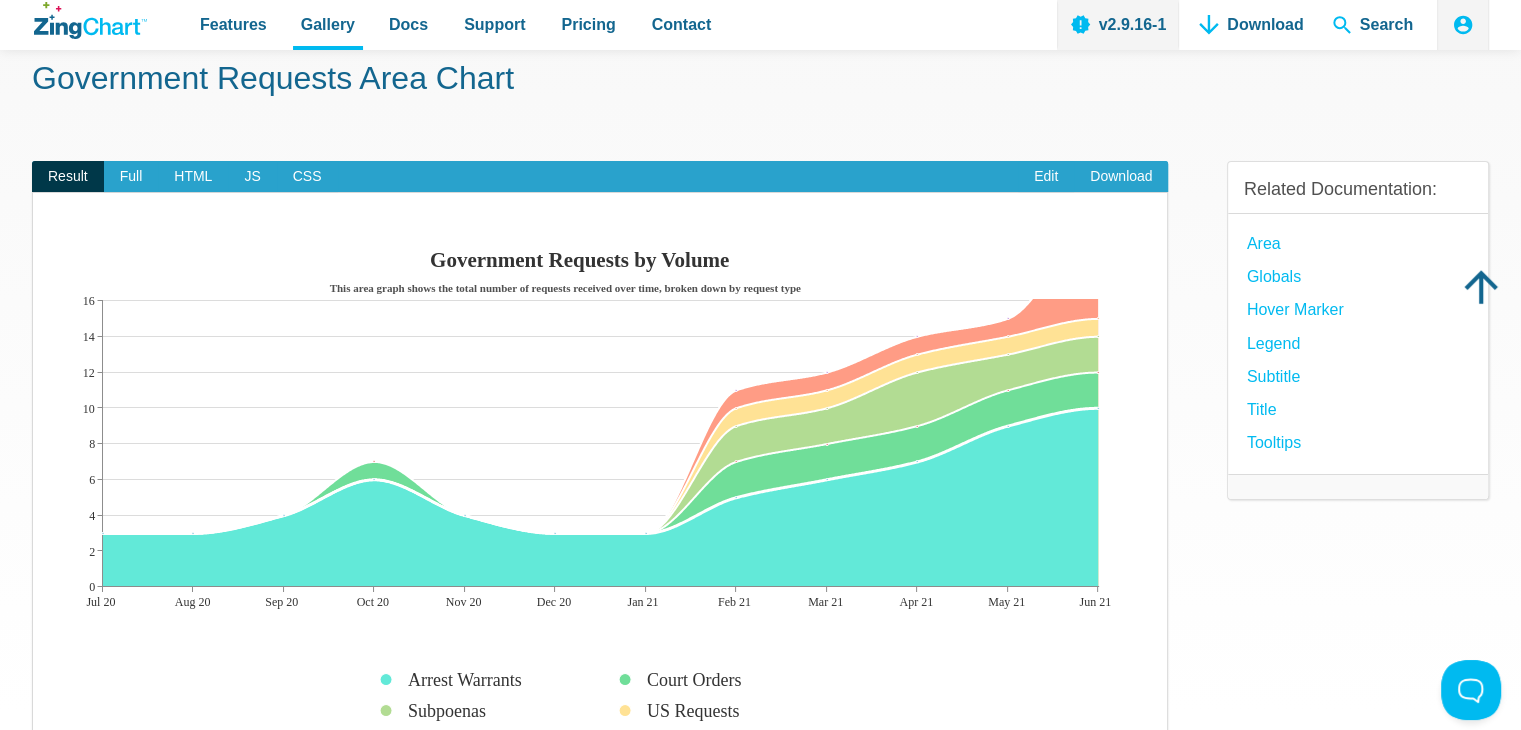 scroll, scrollTop: 300, scrollLeft: 0, axis: vertical 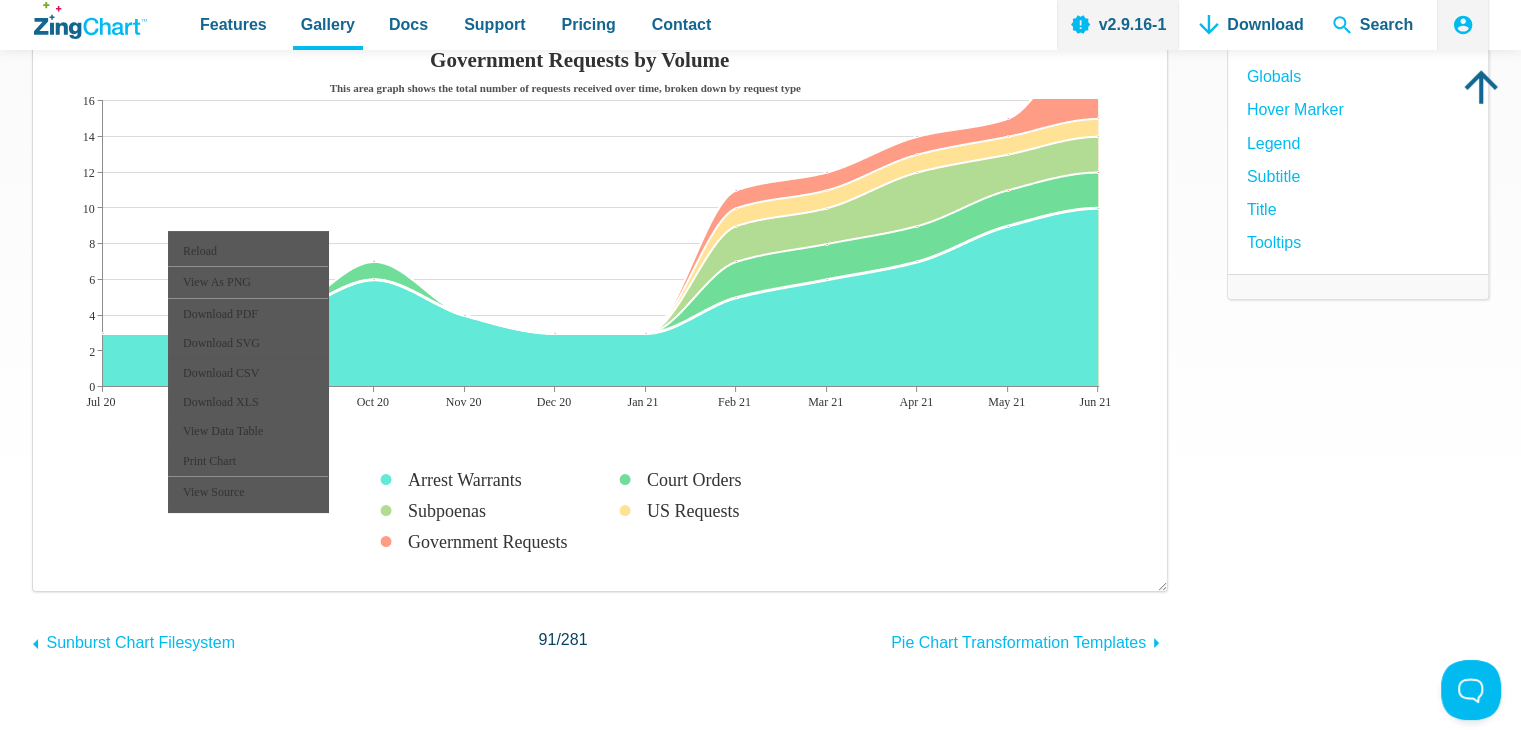 click at bounding box center (600, 306) 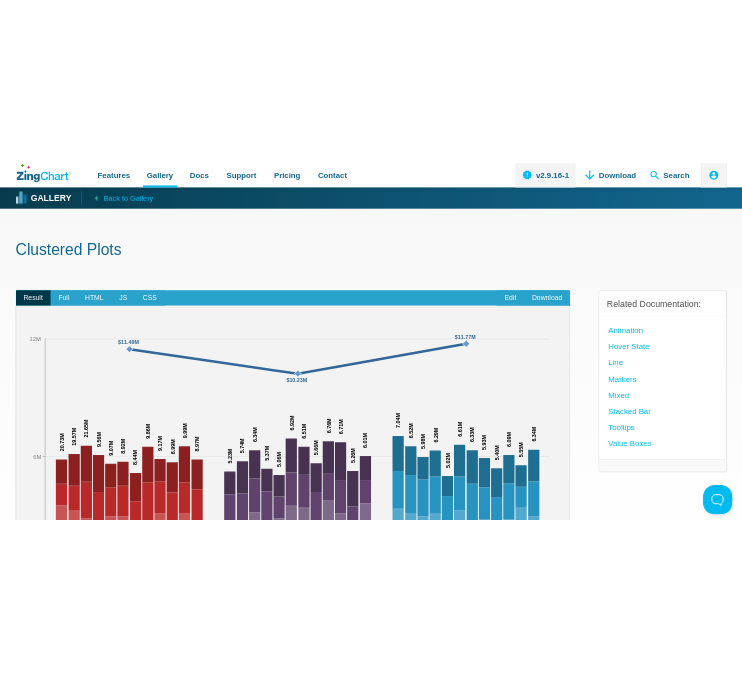 scroll, scrollTop: 0, scrollLeft: 0, axis: both 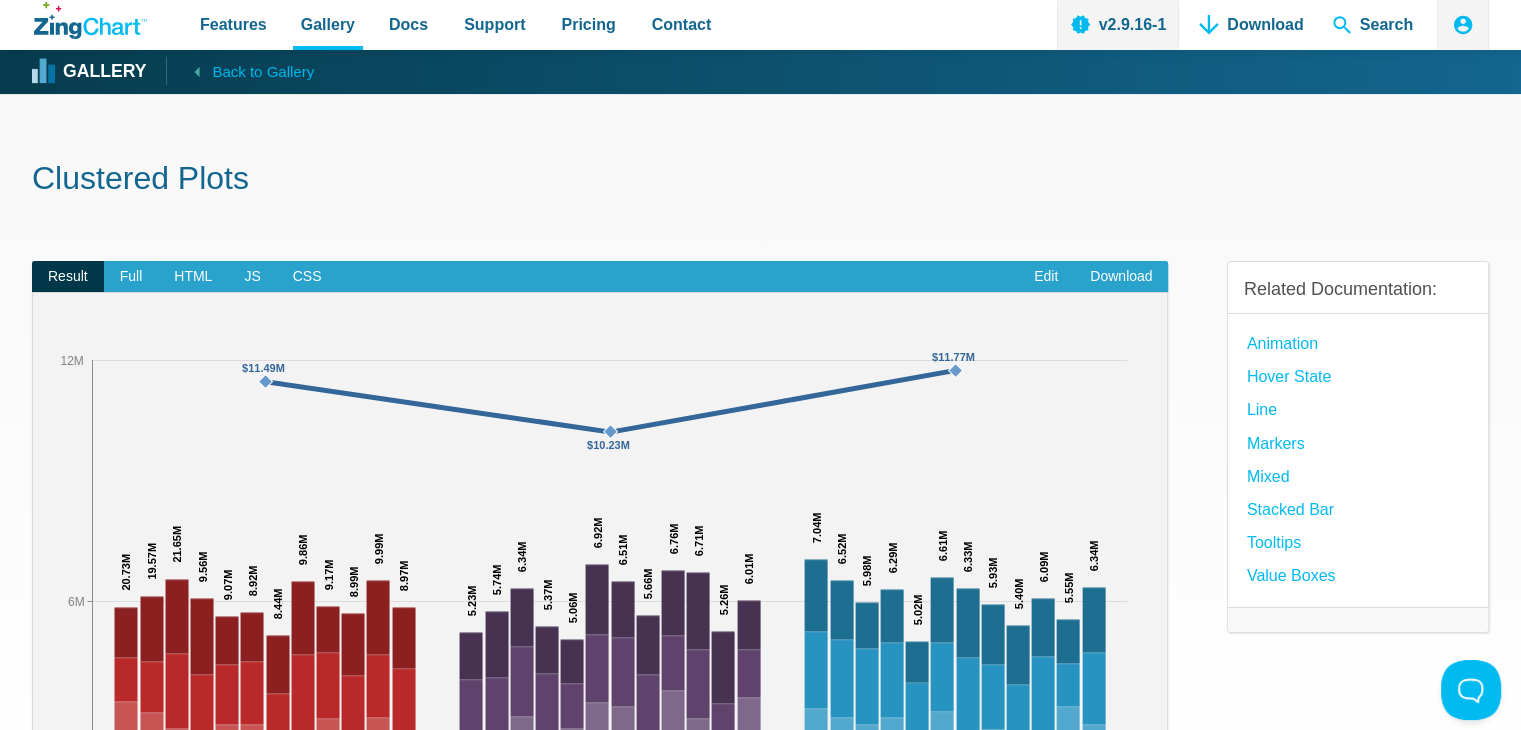 drag, startPoint x: 1027, startPoint y: 329, endPoint x: 820, endPoint y: 433, distance: 231.65707 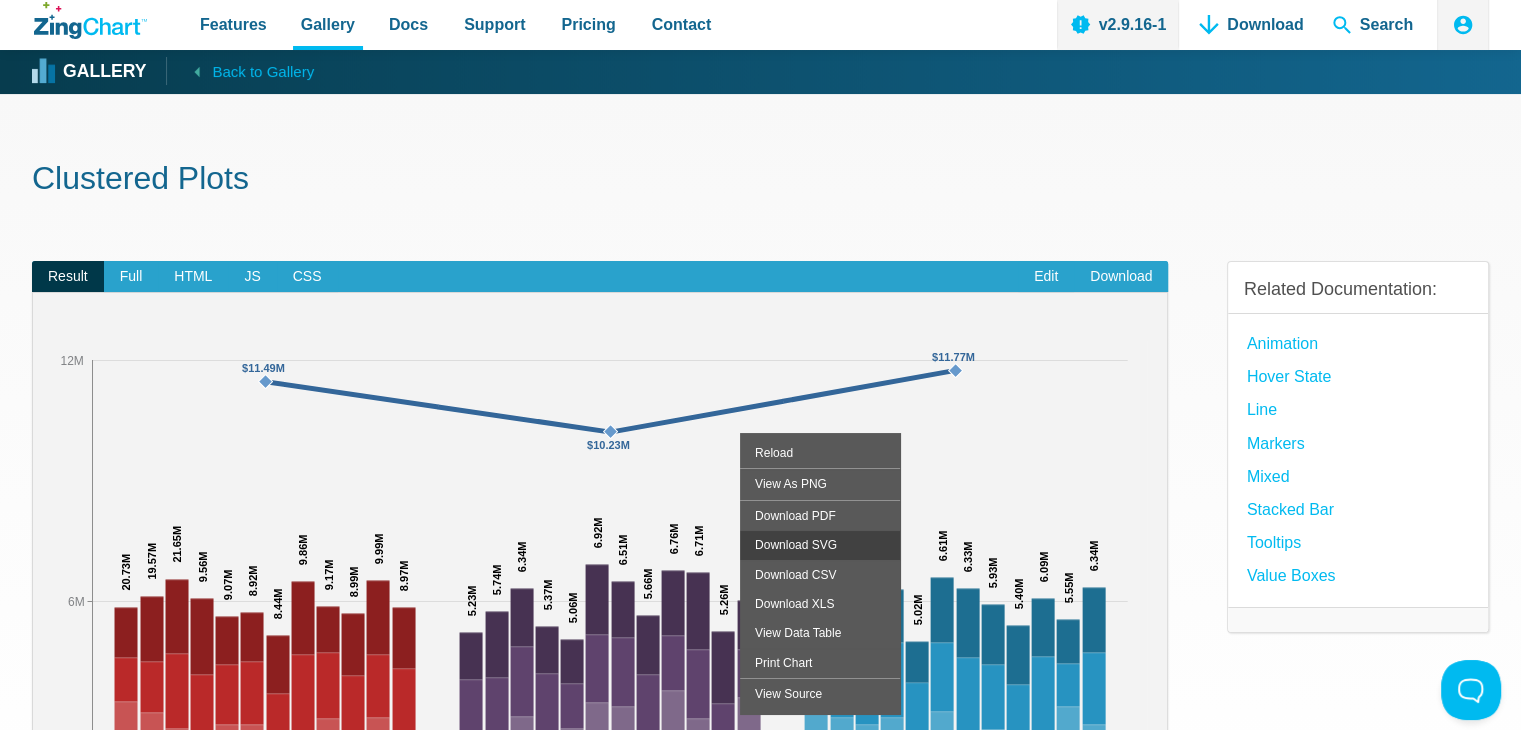 click on "Download SVG" at bounding box center (820, 544) 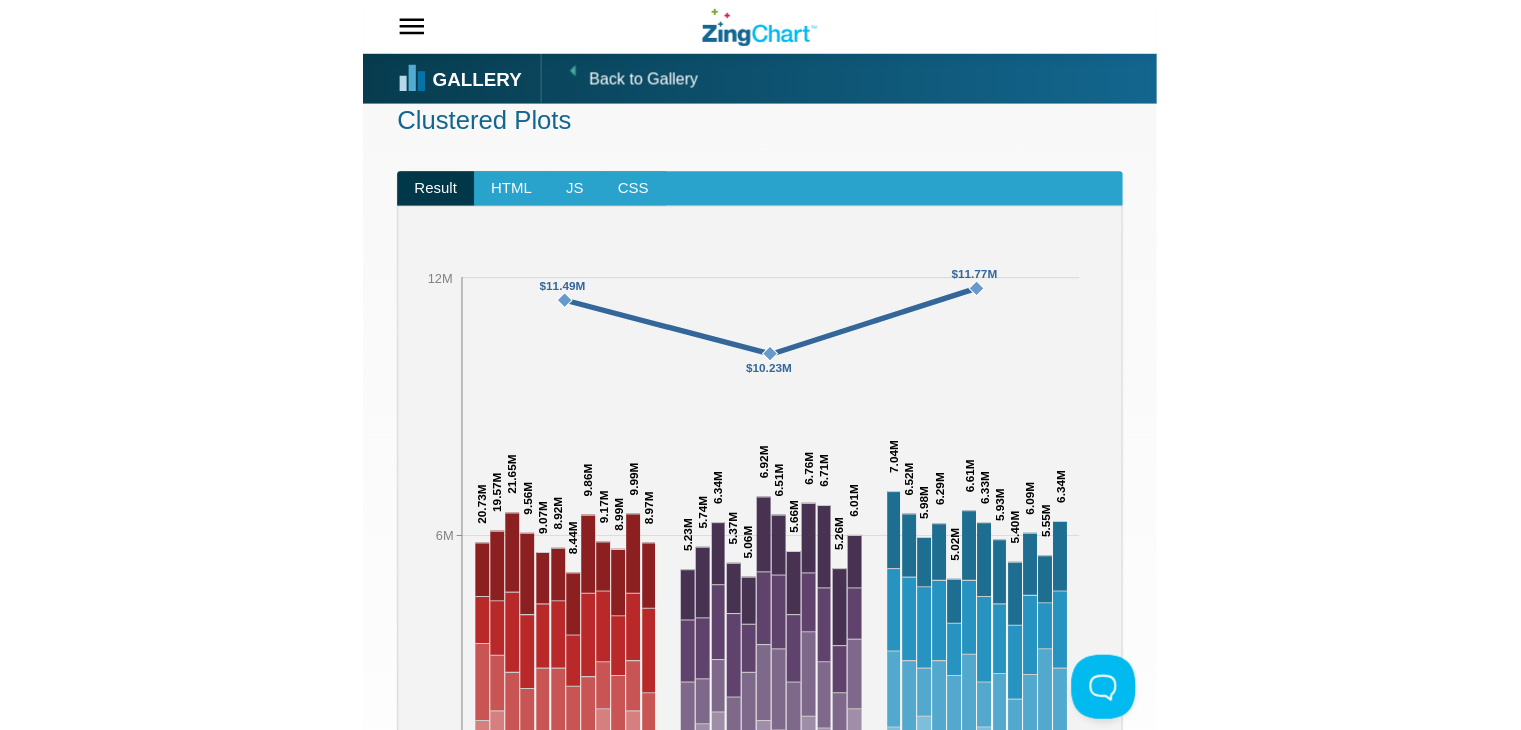 scroll, scrollTop: 596, scrollLeft: 0, axis: vertical 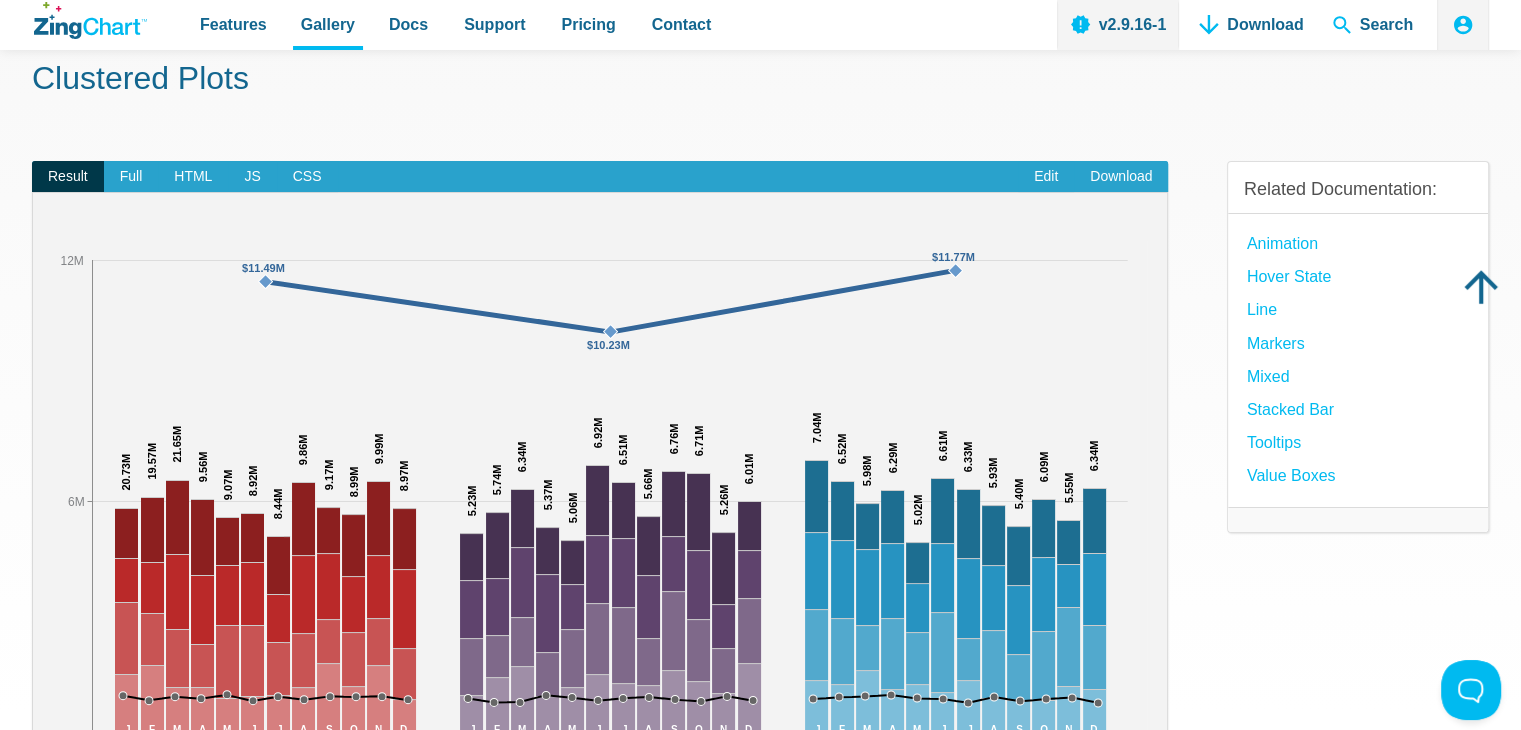 drag, startPoint x: 1032, startPoint y: 215, endPoint x: 936, endPoint y: 222, distance: 96.25487 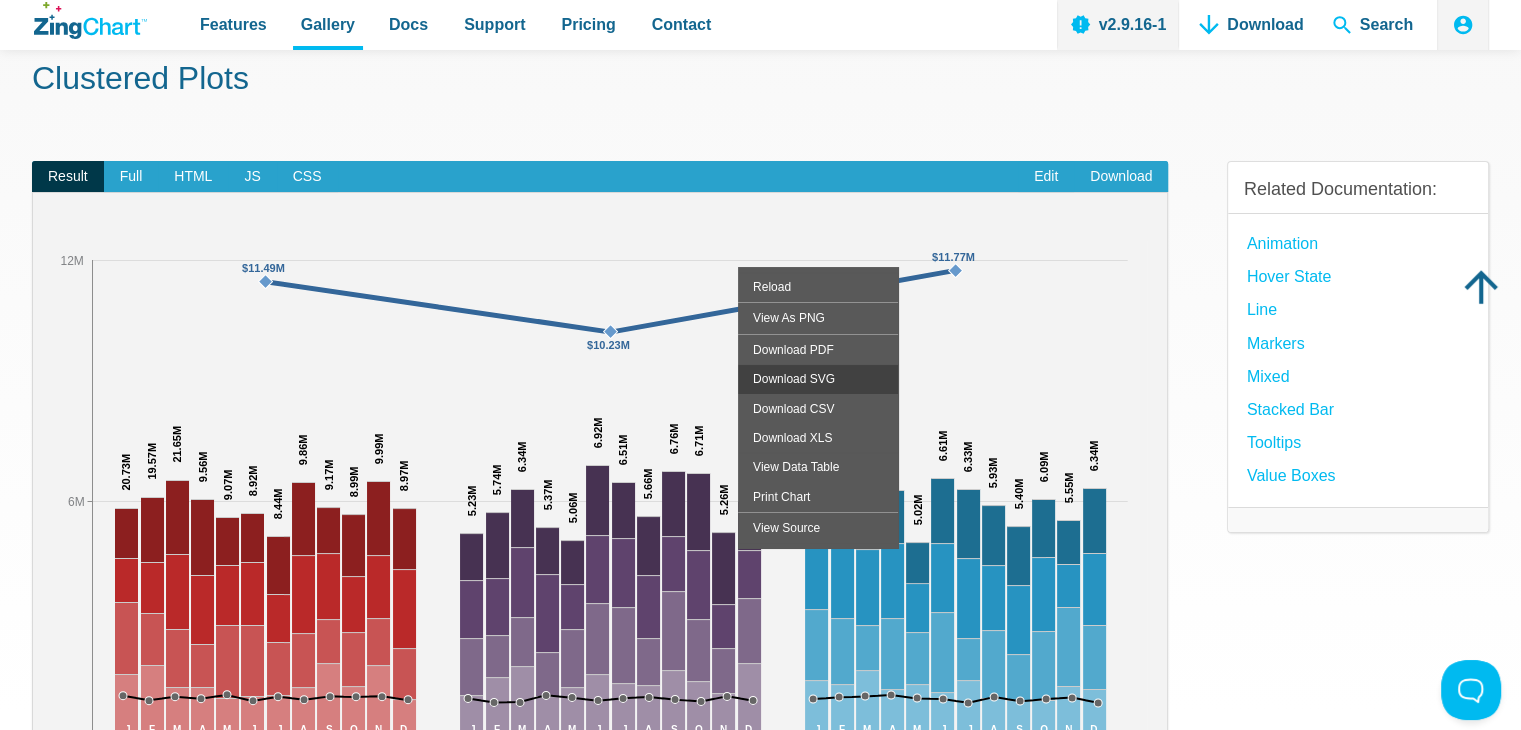 click on "Download SVG" at bounding box center [818, 378] 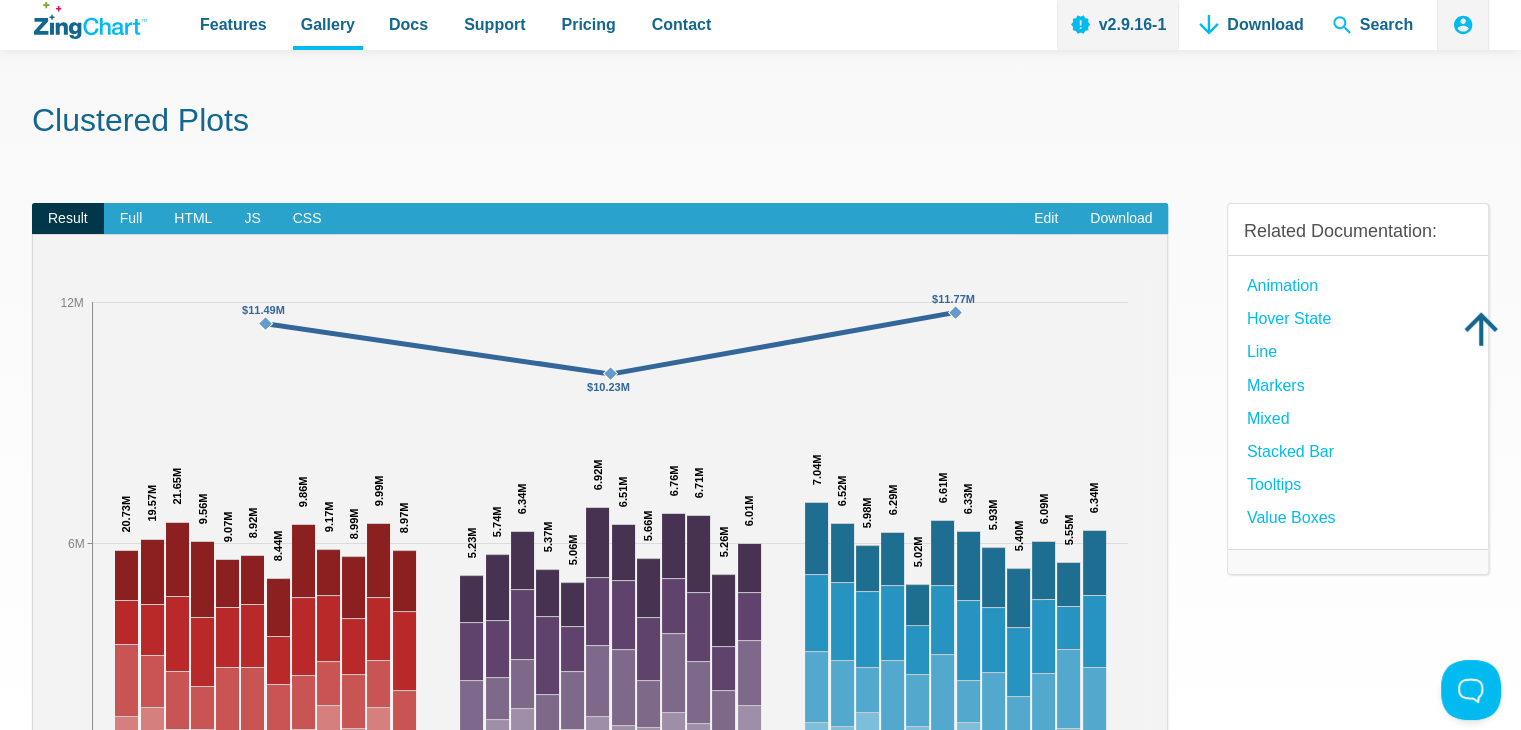 scroll, scrollTop: 0, scrollLeft: 0, axis: both 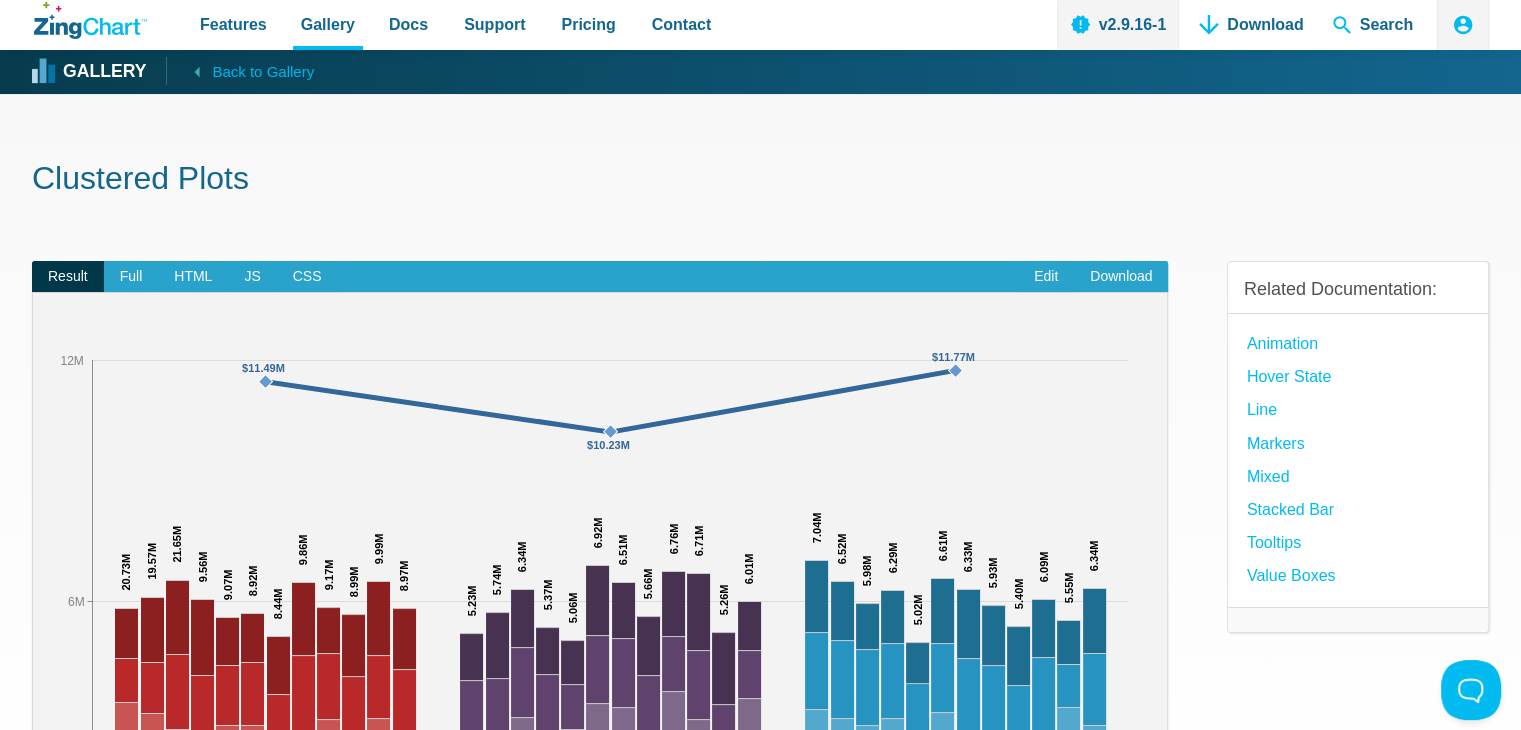 click 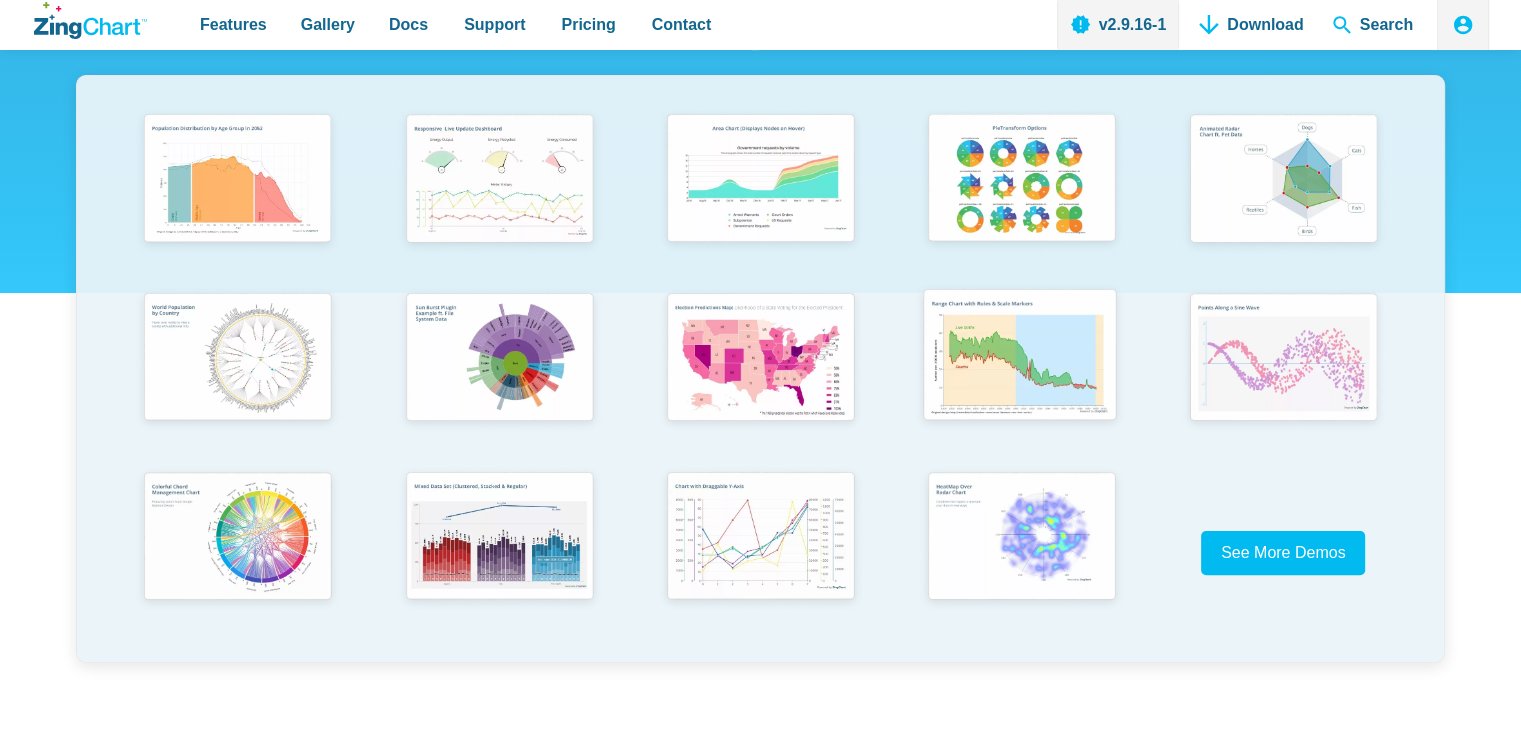 scroll, scrollTop: 400, scrollLeft: 0, axis: vertical 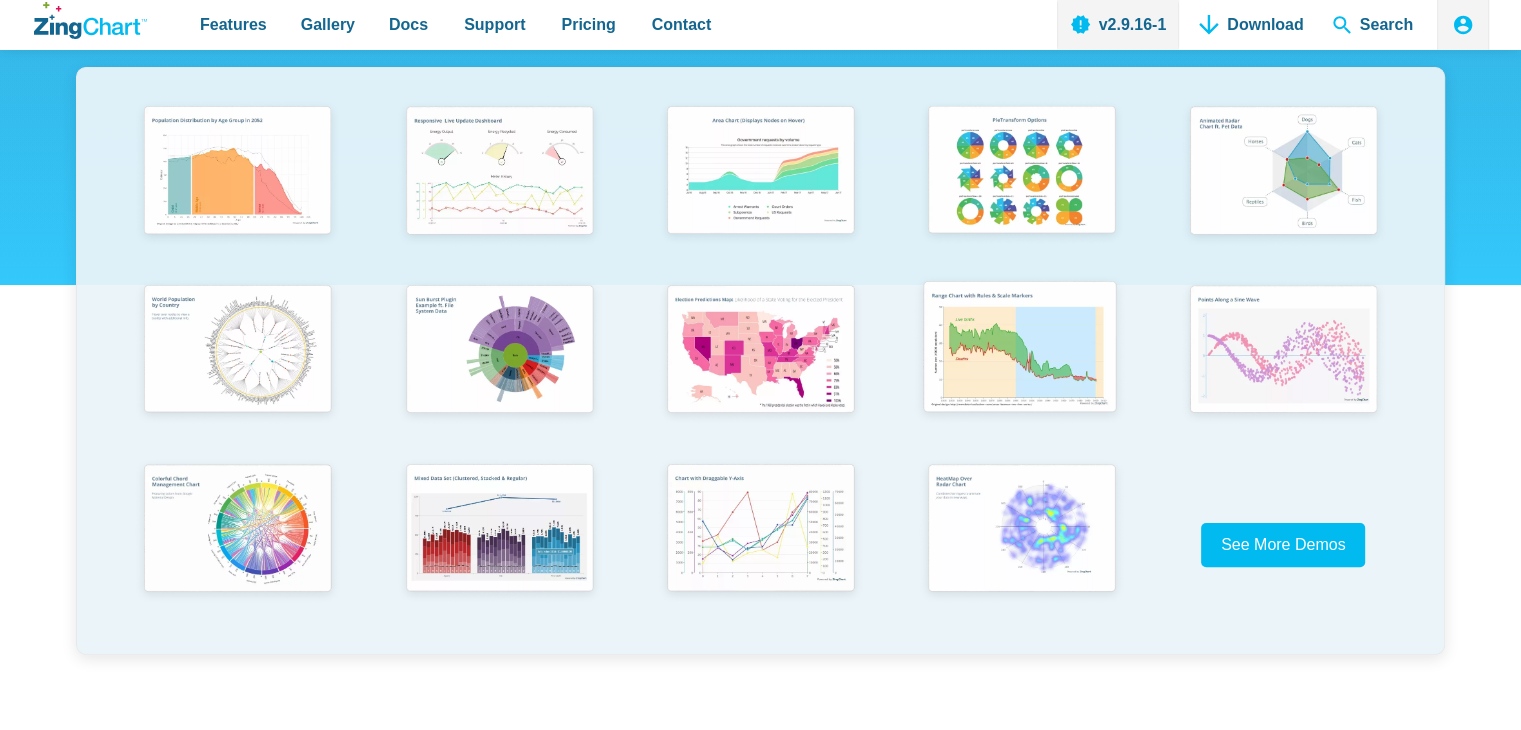 click at bounding box center (1019, 350) 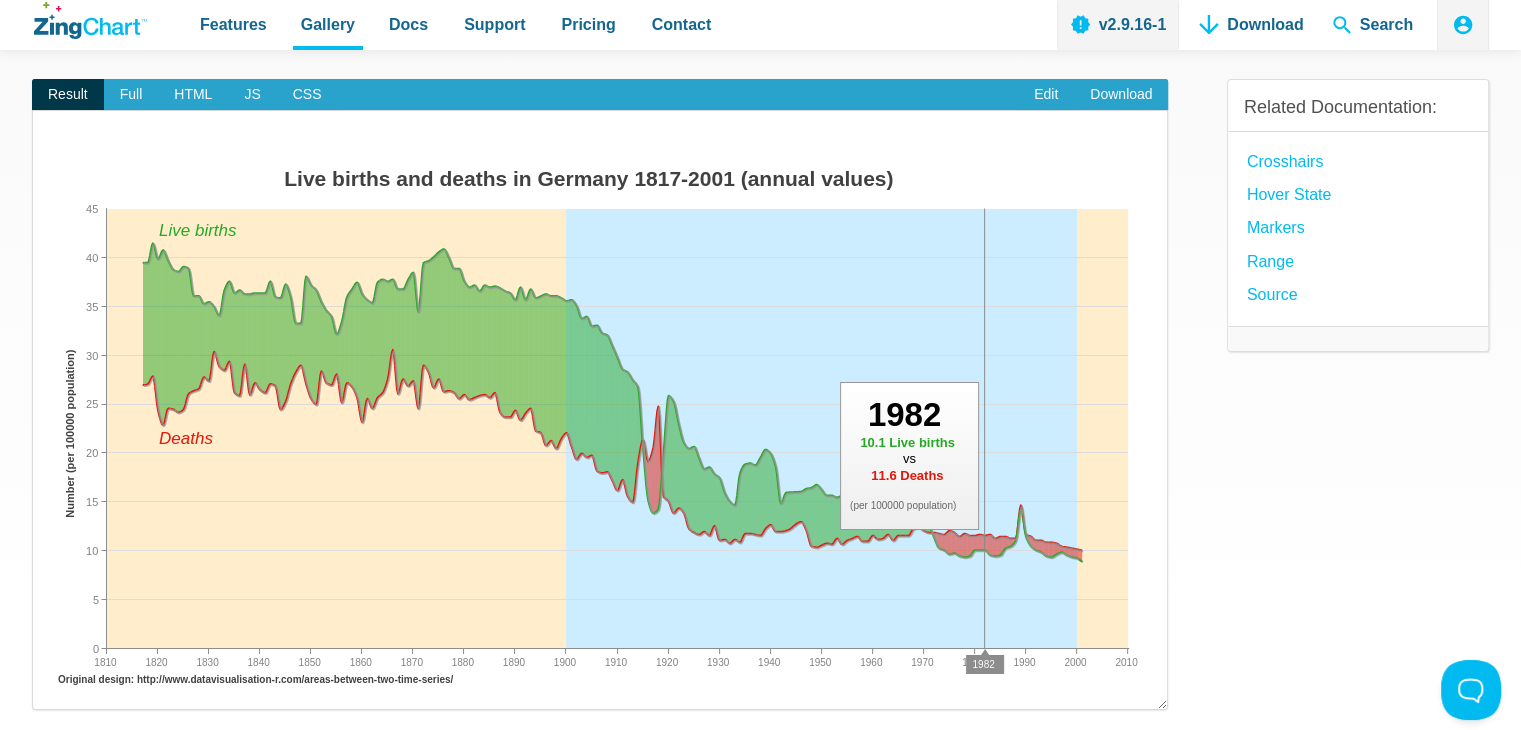scroll, scrollTop: 0, scrollLeft: 0, axis: both 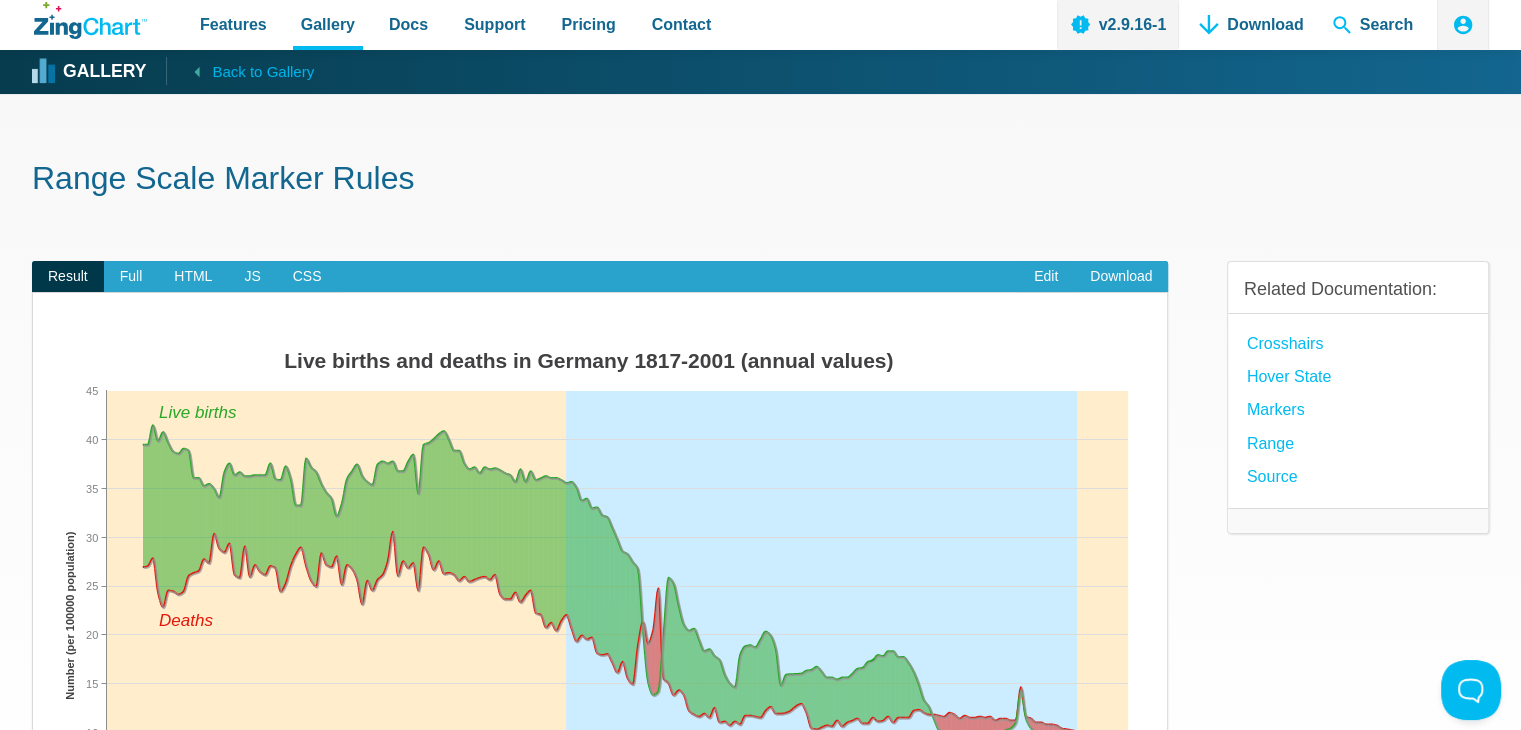 drag, startPoint x: 1000, startPoint y: 340, endPoint x: 978, endPoint y: 349, distance: 23.769728 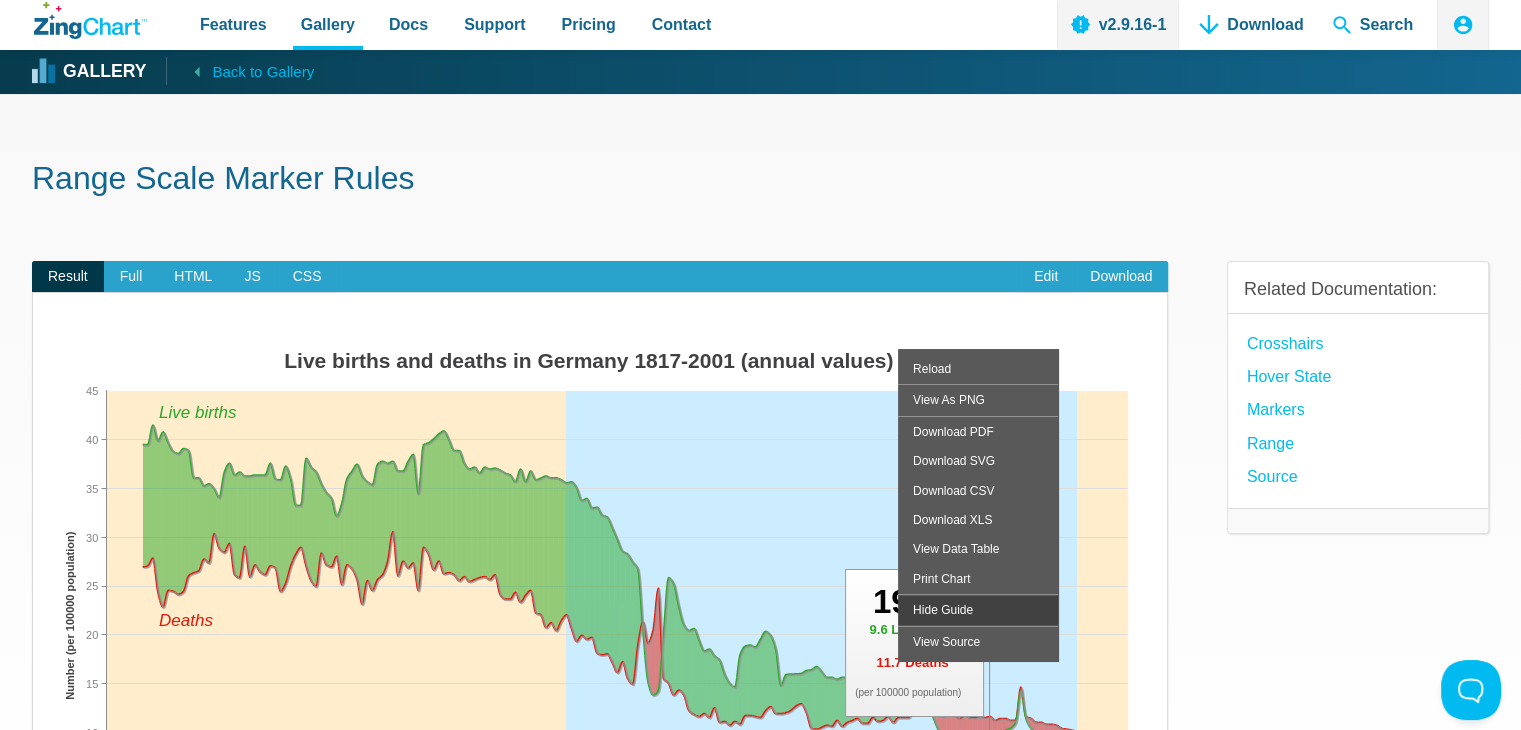 click on "Hide Guide" at bounding box center (978, 609) 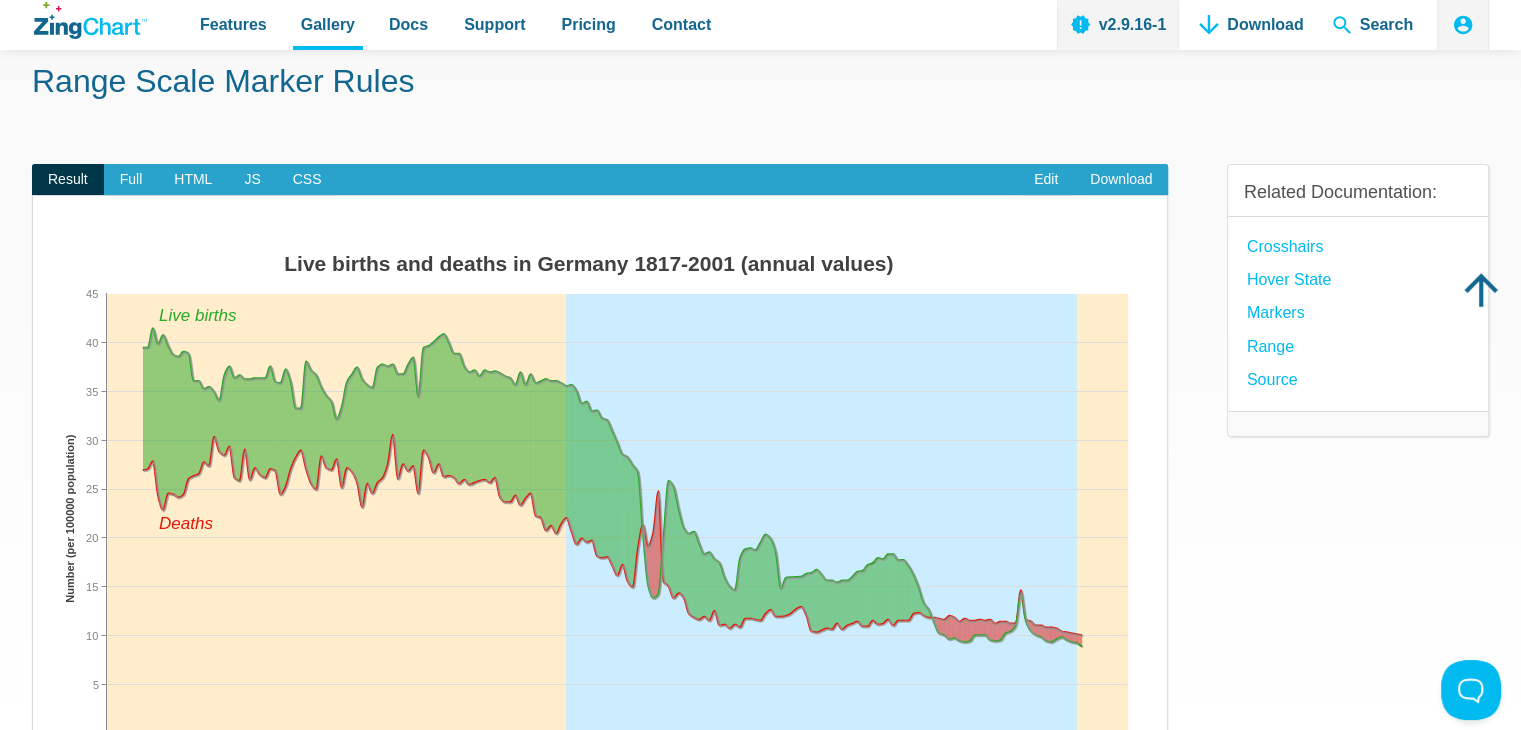 scroll, scrollTop: 0, scrollLeft: 0, axis: both 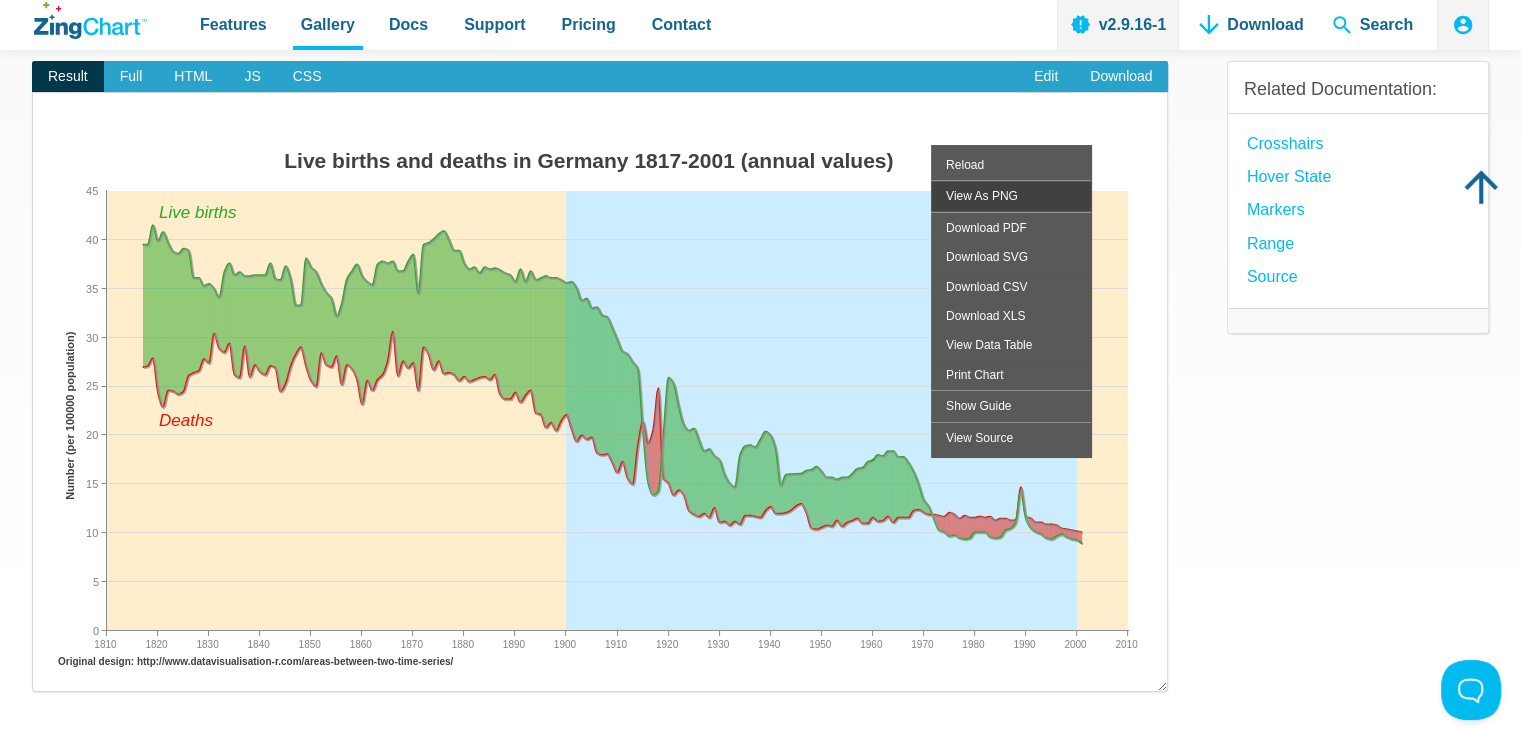 click on "View As PNG" at bounding box center (1011, 195) 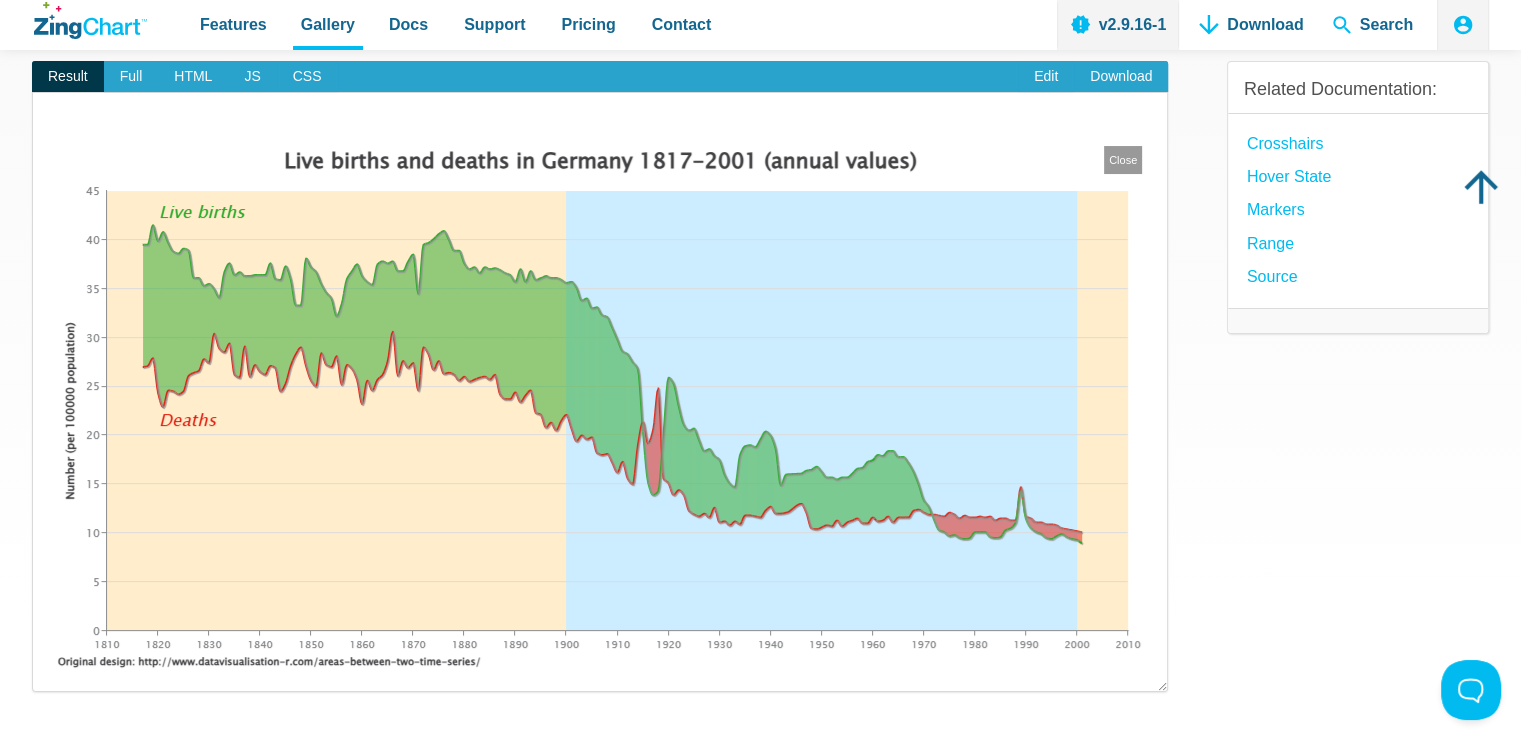 click on "Close" at bounding box center [1123, 160] 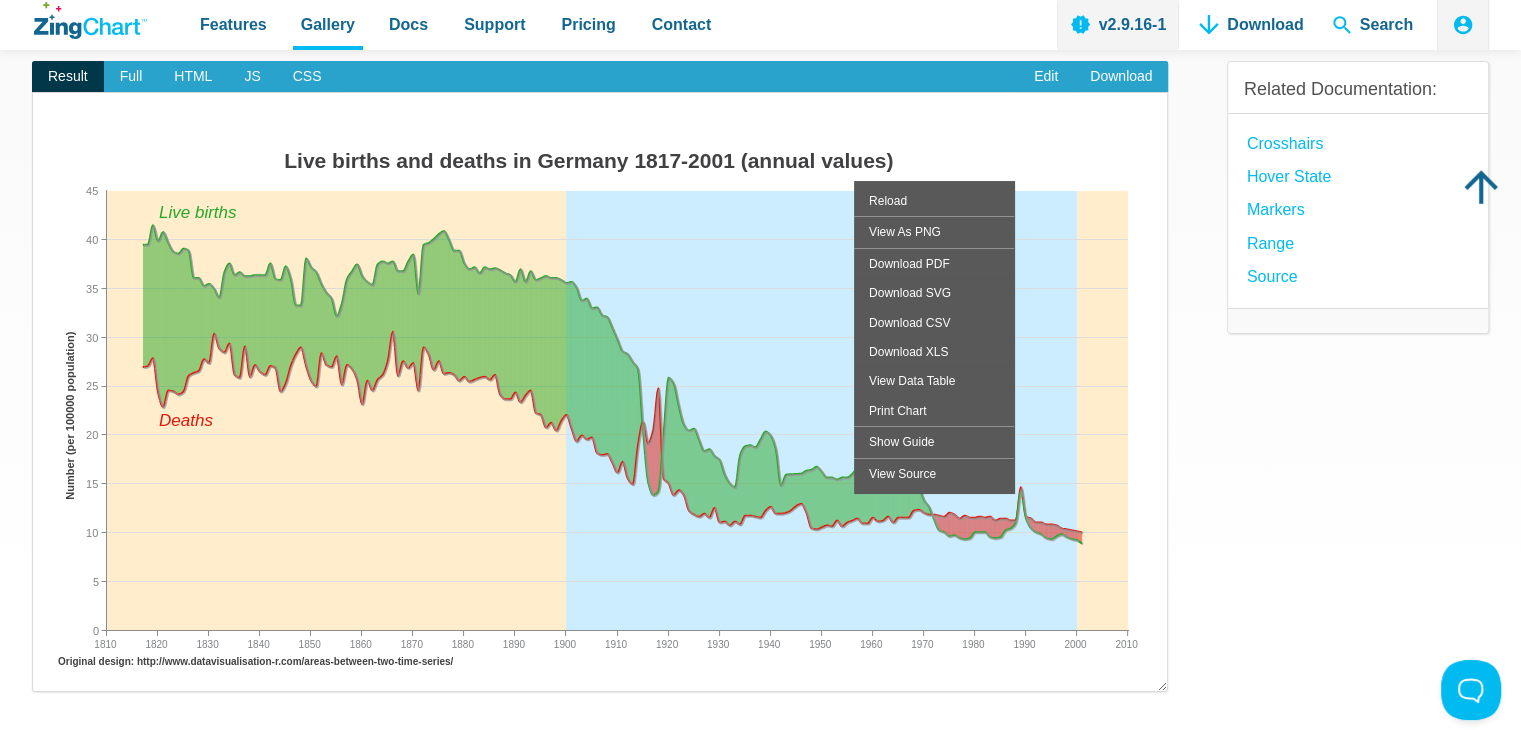 click on "​
Powered by ZingChart
Live births and deaths in Germany 1817-2001 (annual values) Original design: http://www.datavisualisation-r.com/areas-between-two-time-series/ Live births Deaths 1810 2010 1820 1830 1840 1850 1860 1870 1880 1890 1900 1910 1920 1930 1940 1950 1960 1970 1980 1990 2000 0 45 5 10 15 20 25 30 35 40 Number (per 100000 population)
<!doctype html>
< html   class = " zc-html " >
< head >
< meta   charset = " utf-8 " >
< title >" at bounding box center (760, 392) 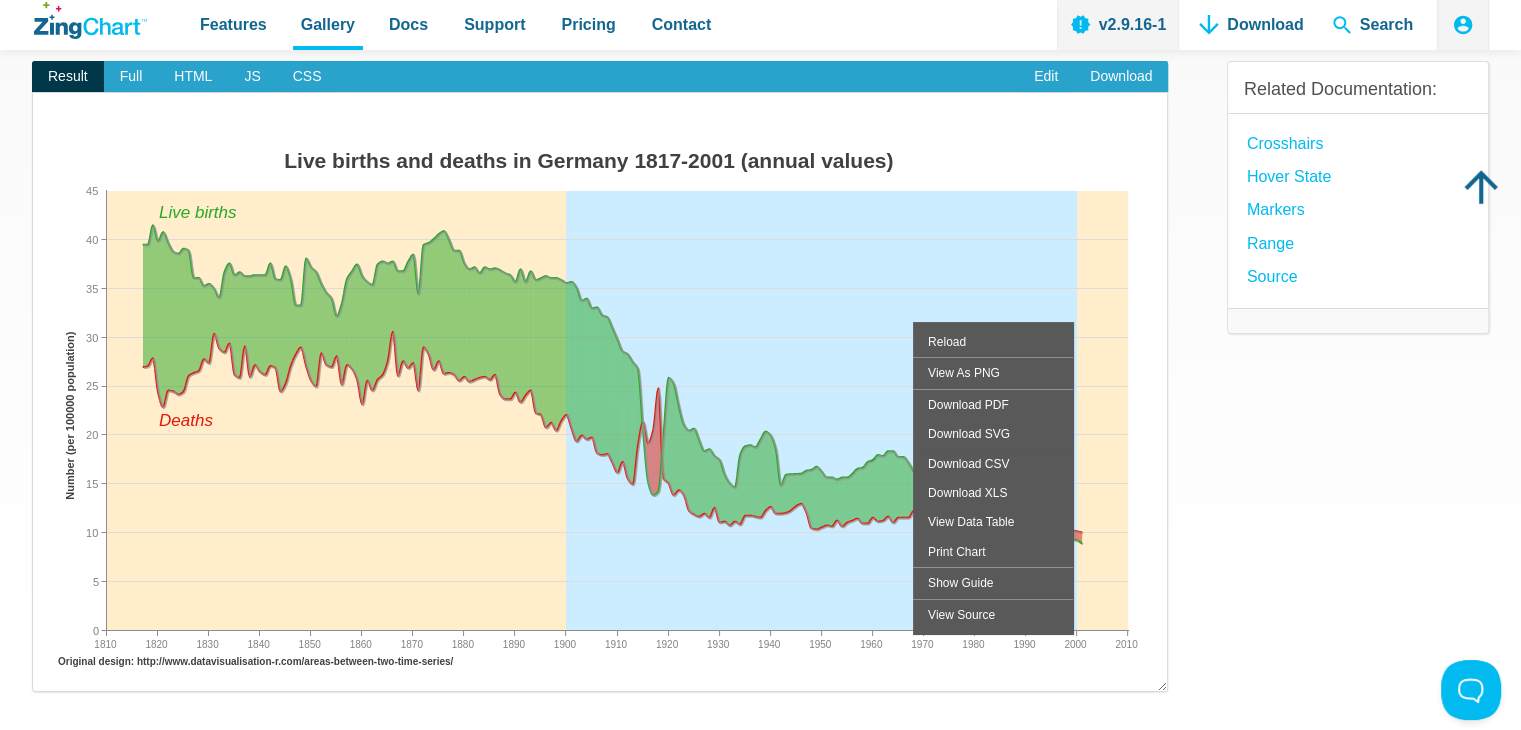 click at bounding box center (600, 406) 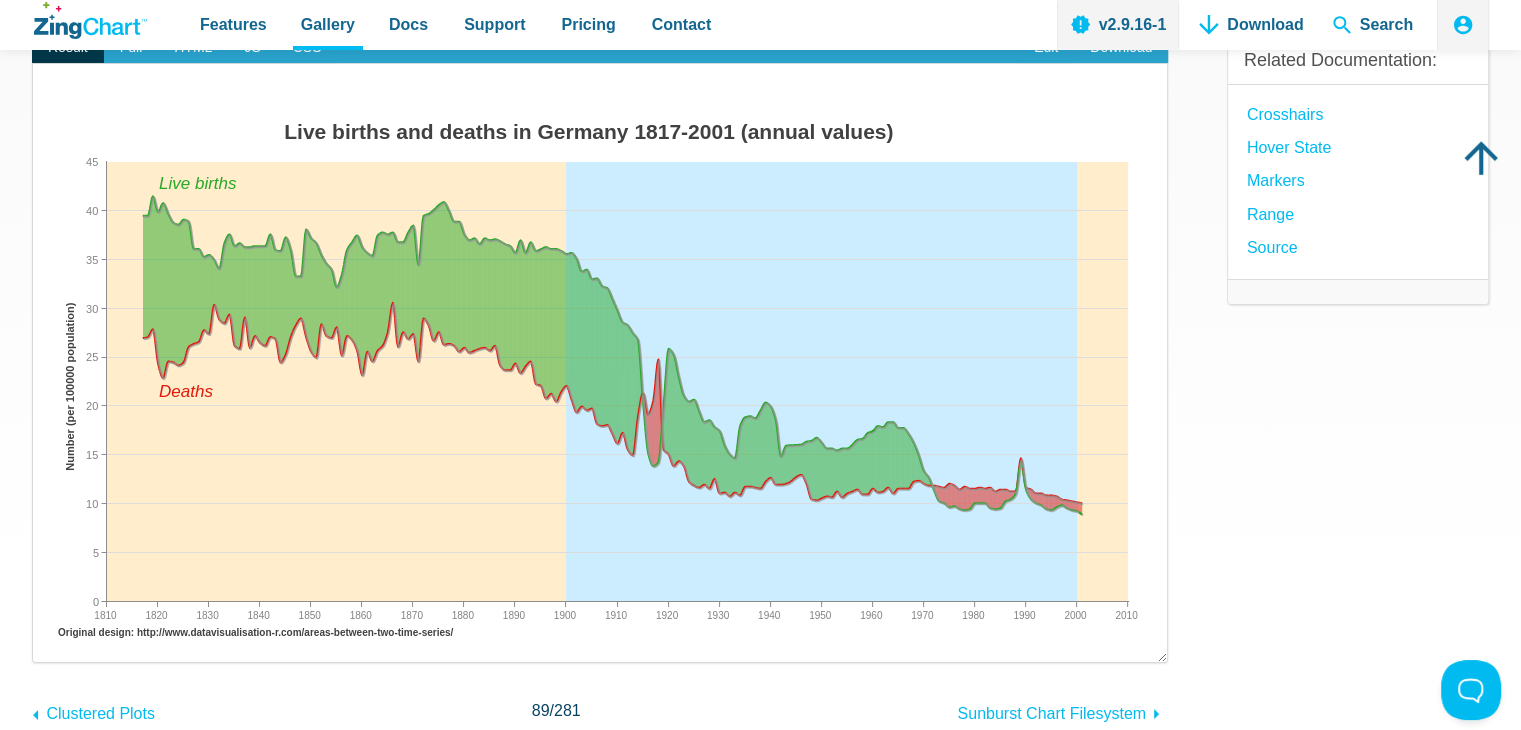 scroll, scrollTop: 200, scrollLeft: 0, axis: vertical 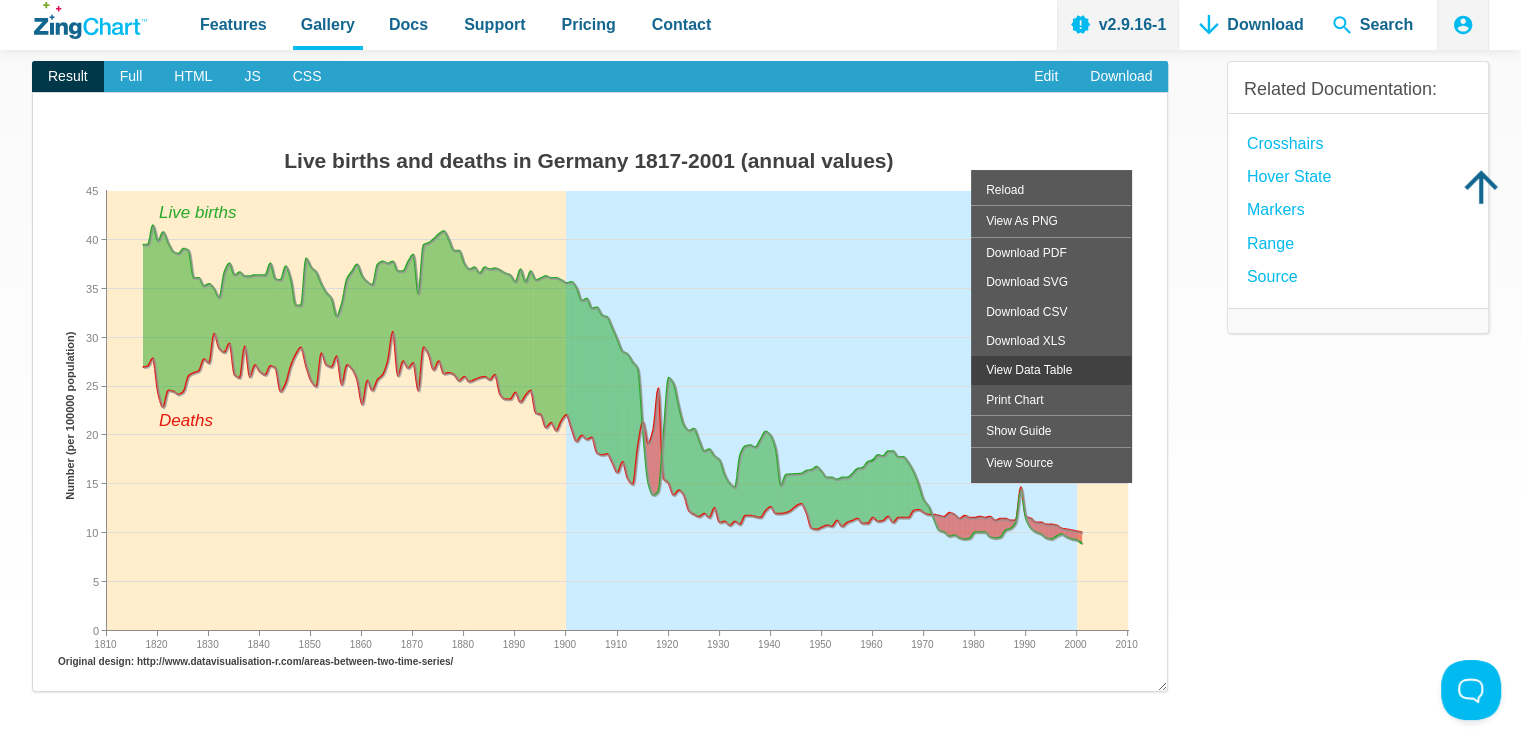 click on "View Data Table" at bounding box center (1051, 369) 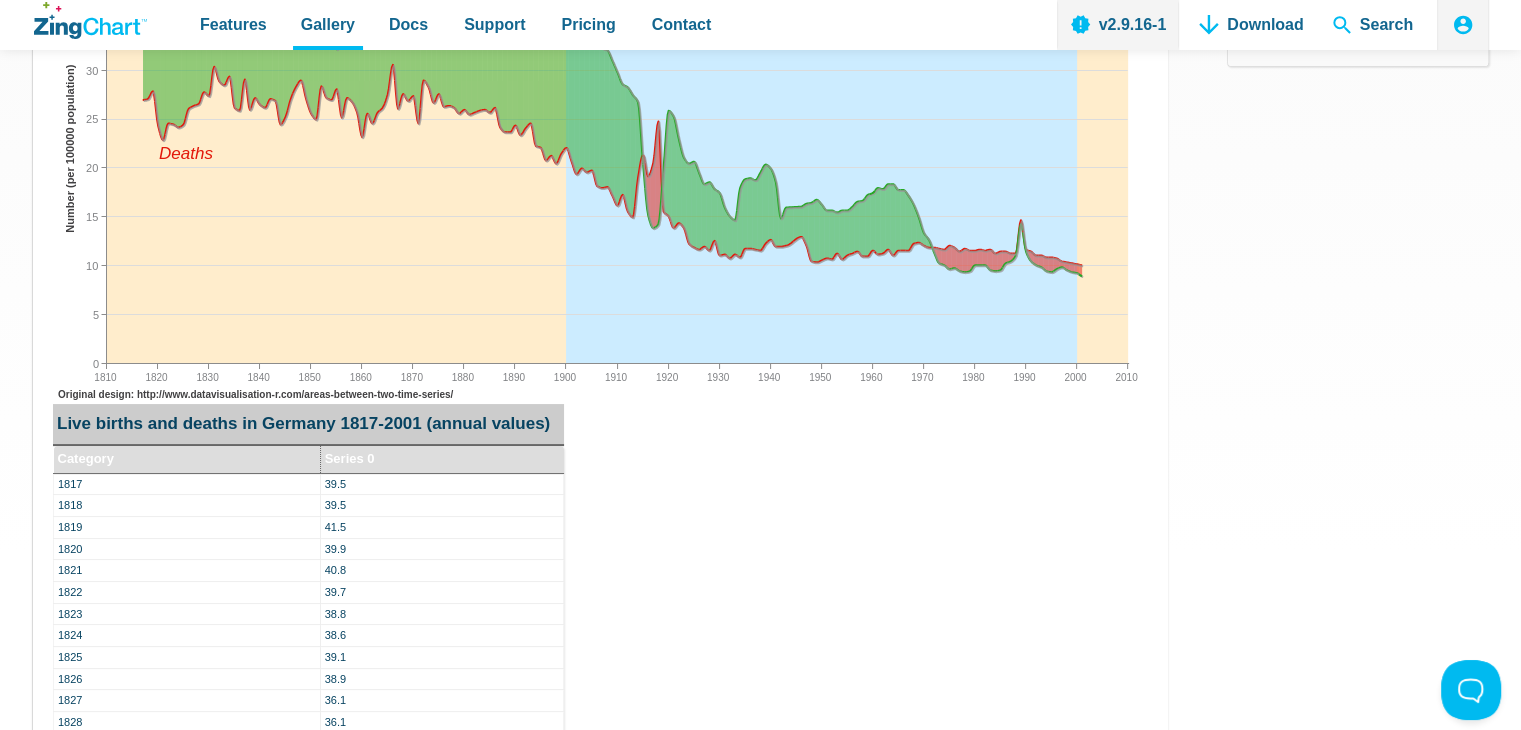 scroll, scrollTop: 500, scrollLeft: 0, axis: vertical 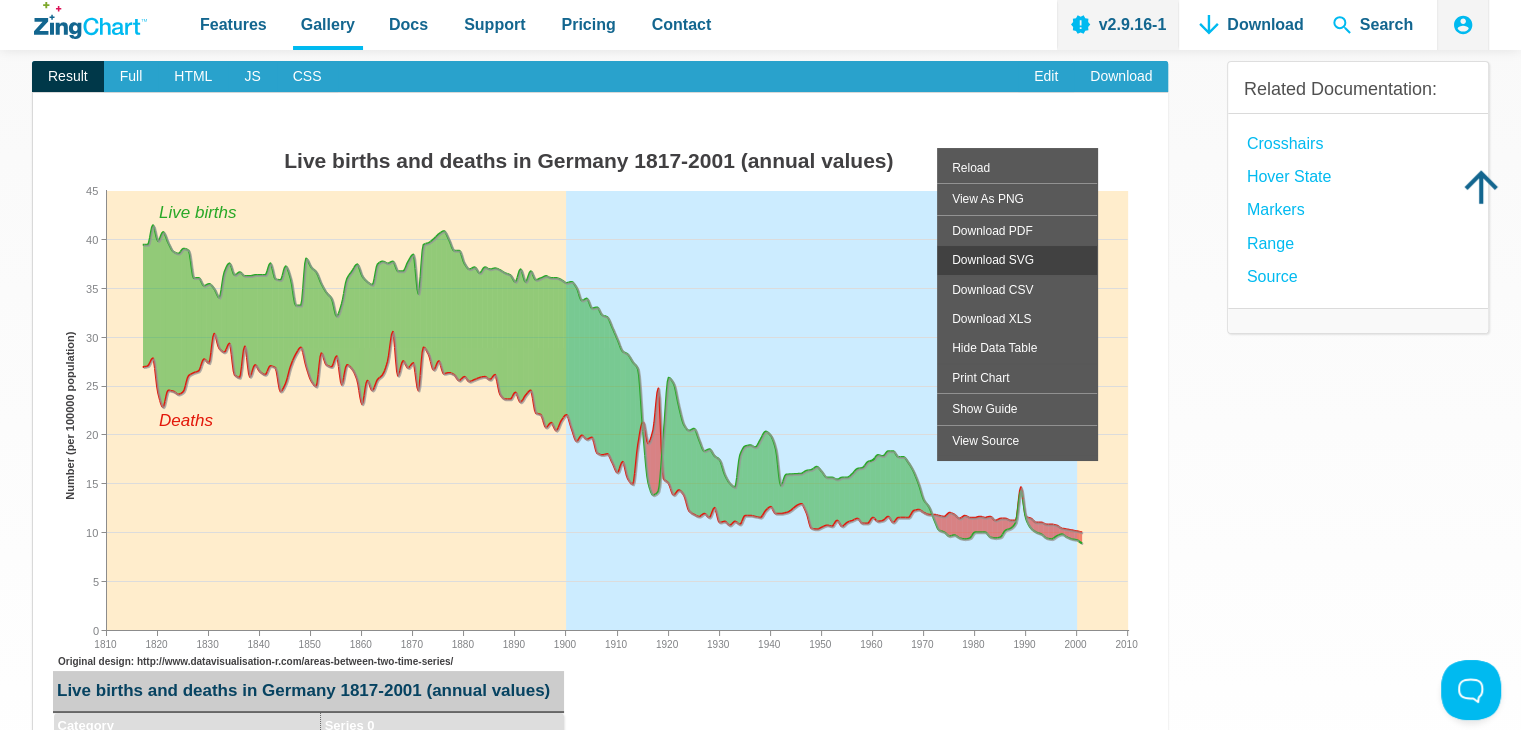 click on "Download SVG" at bounding box center [1017, 259] 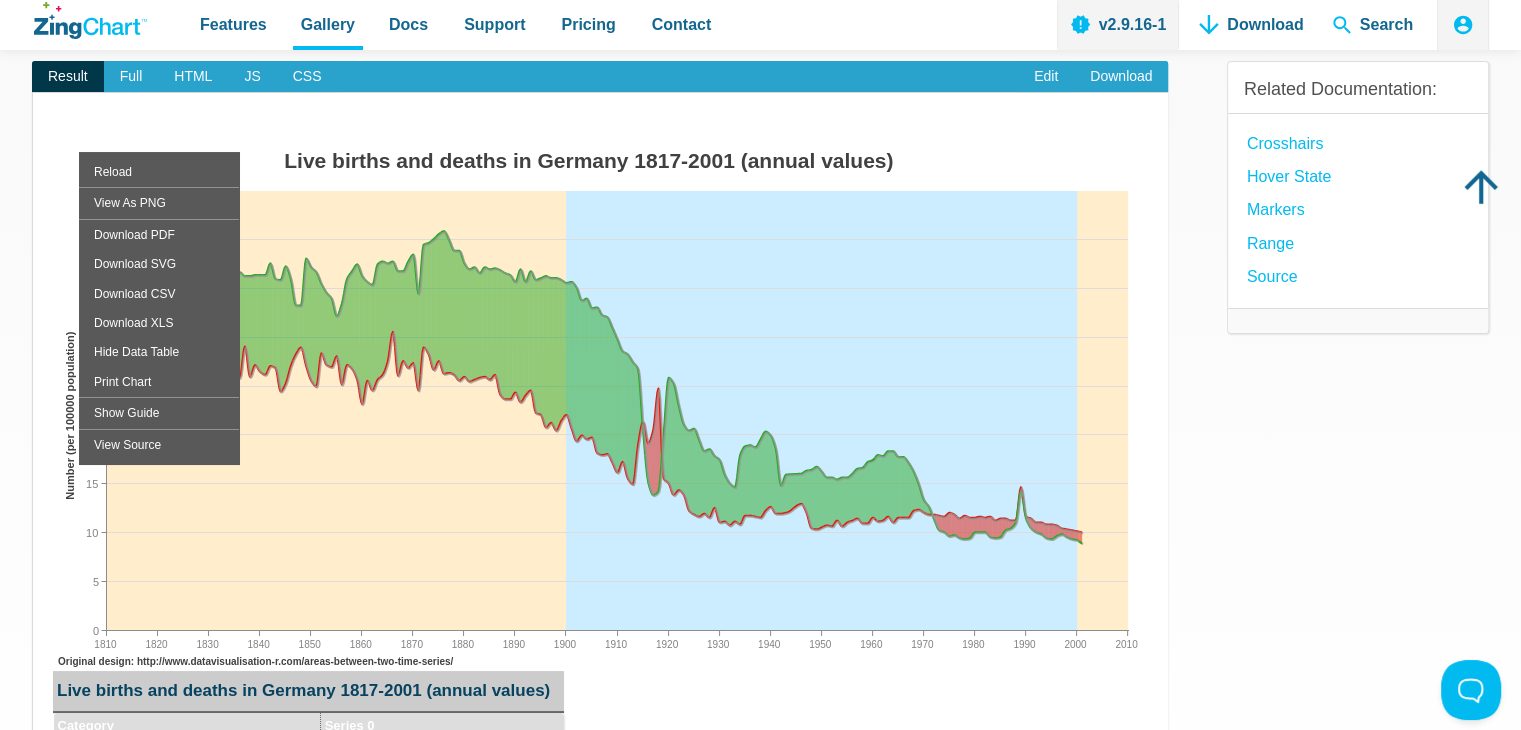 click on "​
Powered by ZingChart
Live births and deaths in Germany 1817-2001 (annual values) Original design: http://www.datavisualisation-r.com/areas-between-two-time-series/ Live births Deaths 1810 2010 1820 1830 1840 1850 1860 1870 1880 1890 1900 1910 1920 1930 1940 1950 1960 1970 1980 1990 2000 0 45 5 10 15 20 25 30 35 40 Number (per 100000 population) Live births and deaths in Germany 1817-2001 (annual values) Category Series 0 1817 39.5 1818 39.5 1819 41.5 1820 39.9 1821 40.8 1822 39.7 1823 38.8 1824 38.6 1825 39.1 1826 38.9 1827 36.1 1828 36.1 1829 35.3 1830 35.5 1831 35 1832 34.1 1833 36.7 1834 37.6 1835 36.4 1836 36.7 1837 36.3 1838 36.3 1839 36.4 1840 36.4 1841 36.4 1842 37.6 1843 36 1844 35.9 1845 37.3 1846 36 1847 33.3 1848 33.3 1849 38.1 1850 37.2 1851 36.7 1852 35.5 1853 34.6 1854 34 1855 32.2 1856 33.5 1857 36 1858 36.8 1859 37.5 1860 36.3 1861 35.7 1862 35.4 1863 37.5 1864 37.8 1865 37.6 1866 37.8 1867 36.8 1868 36.8 1869 37.8 1870 38.5 1871 34.5 1872 39.5 1873 39.7 1874 40.1 40" at bounding box center [600, 591] 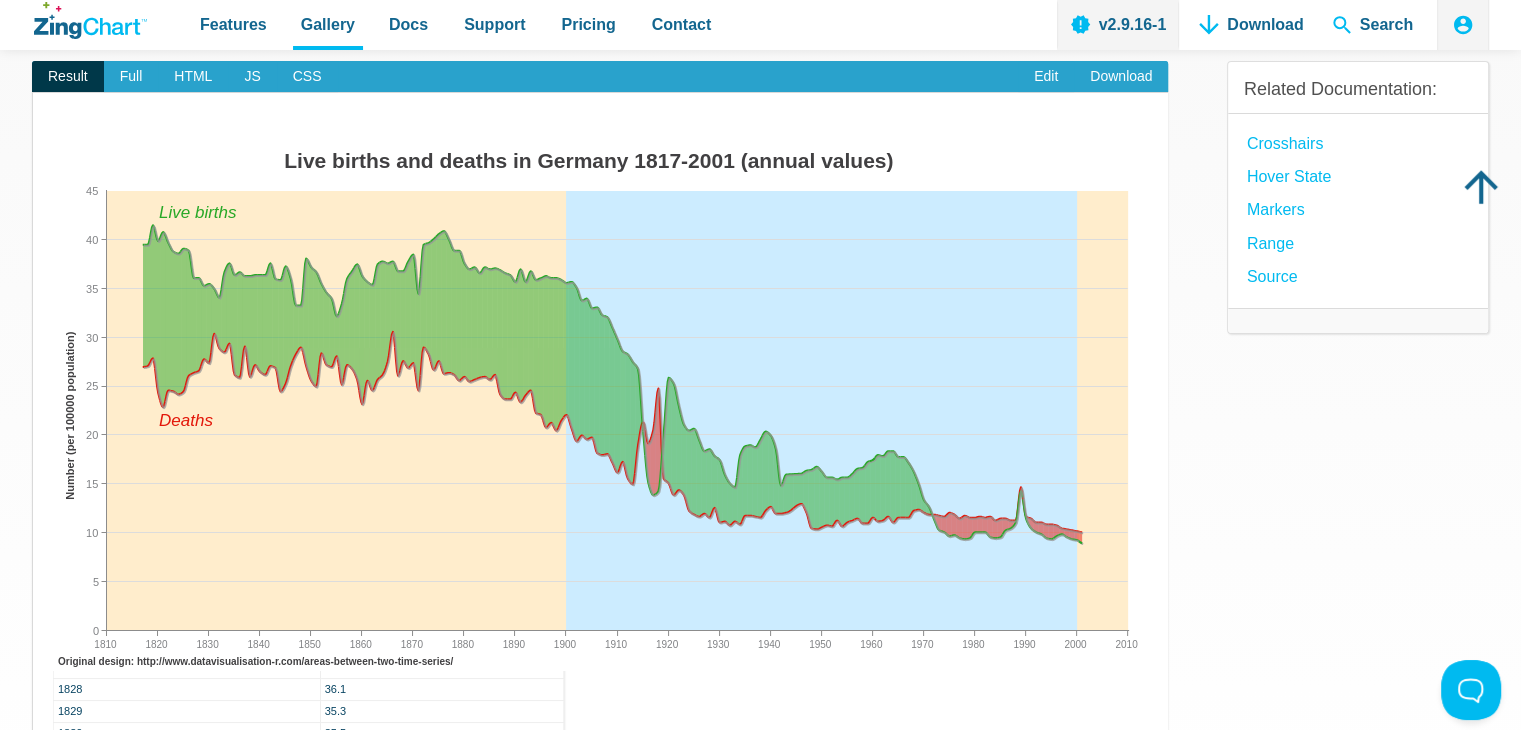 scroll, scrollTop: 200, scrollLeft: 0, axis: vertical 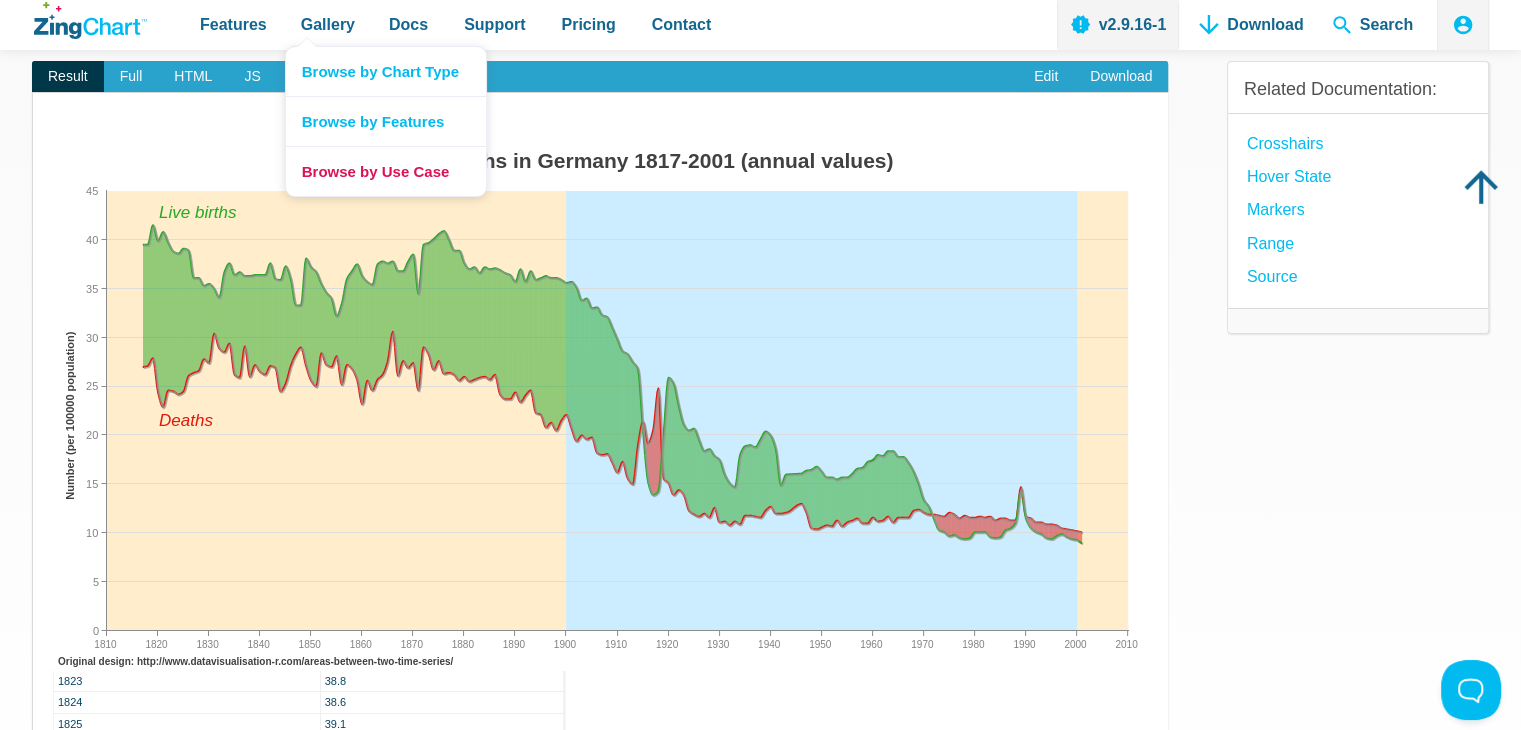 click on "Browse by Use Case" at bounding box center [386, 171] 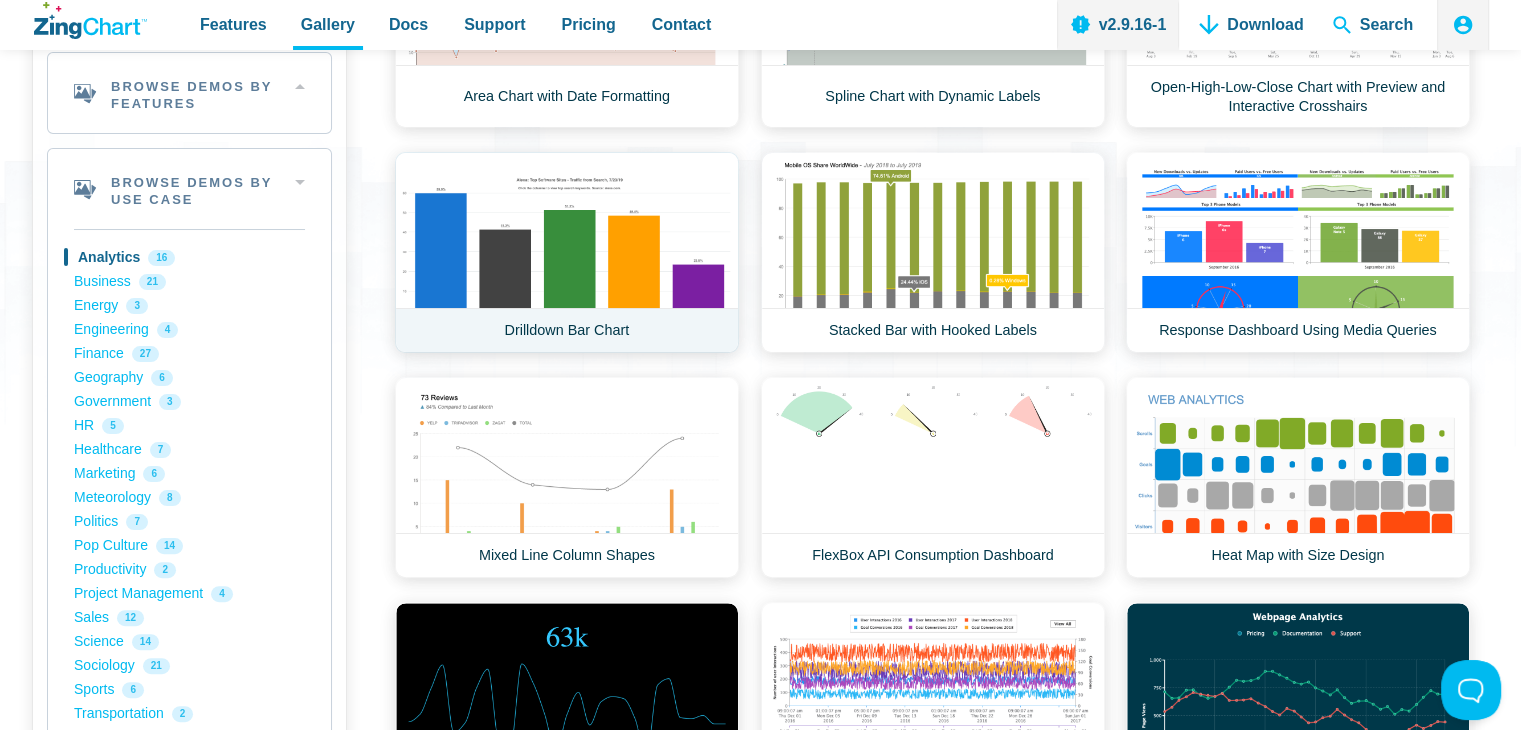scroll, scrollTop: 0, scrollLeft: 0, axis: both 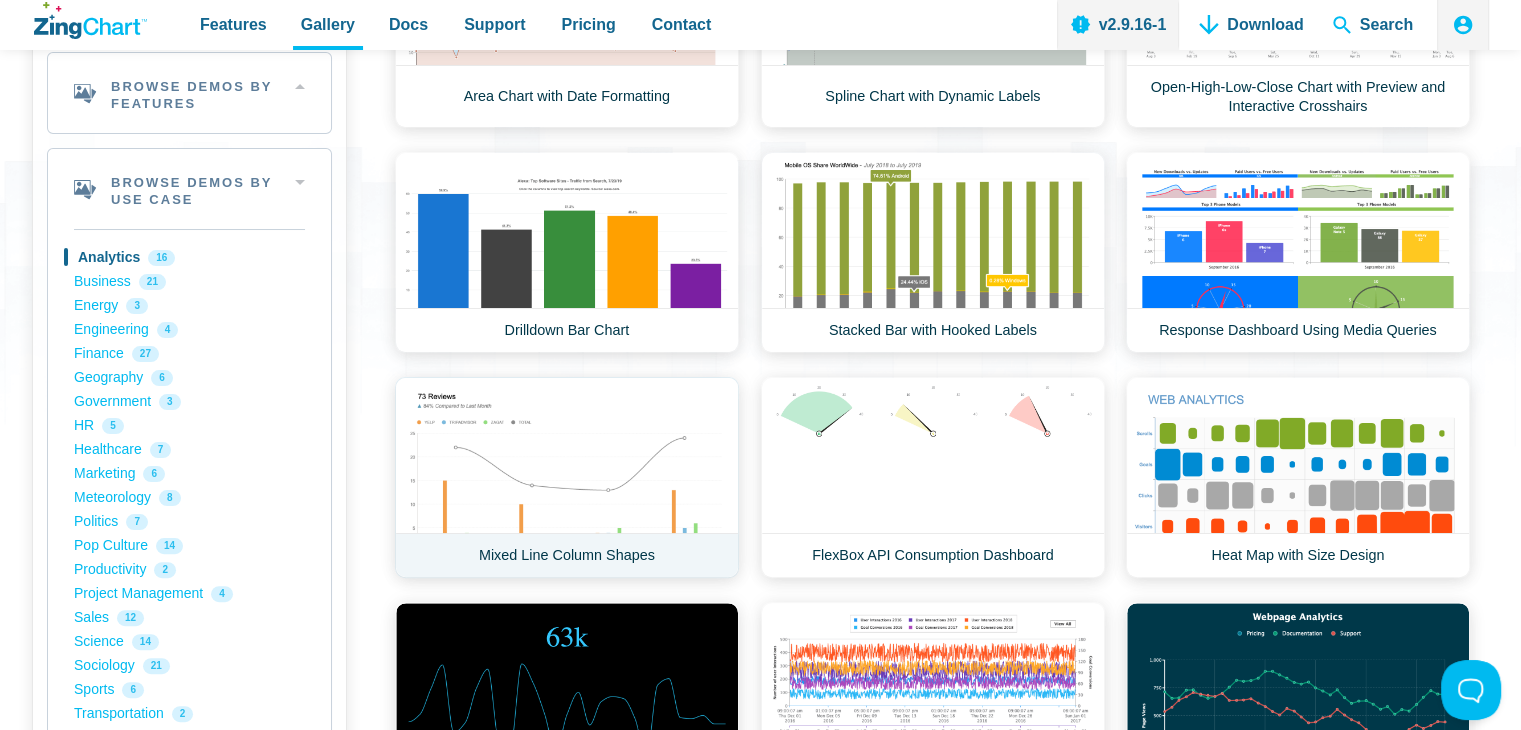 click on "Mixed Line Column Shapes" at bounding box center (567, 477) 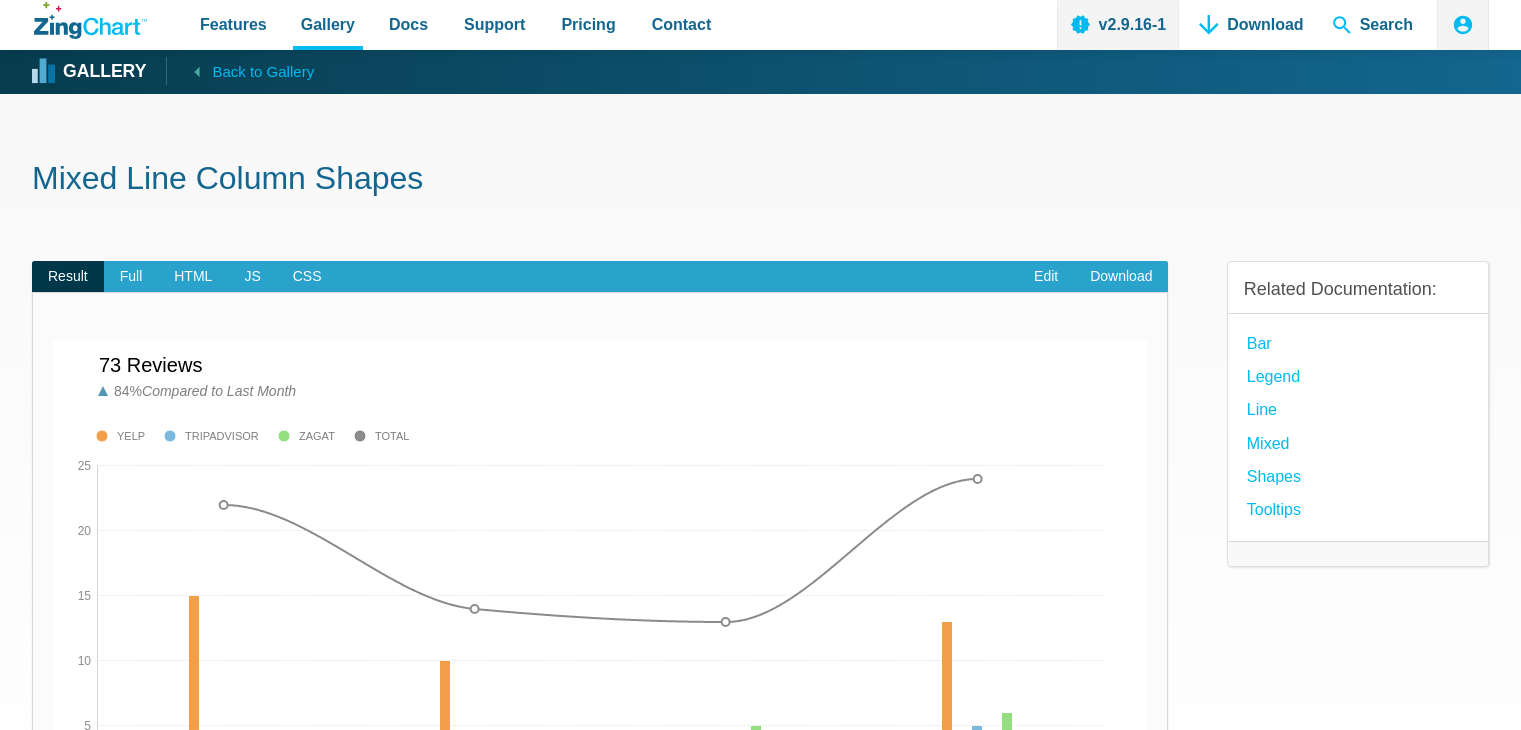 scroll, scrollTop: 0, scrollLeft: 0, axis: both 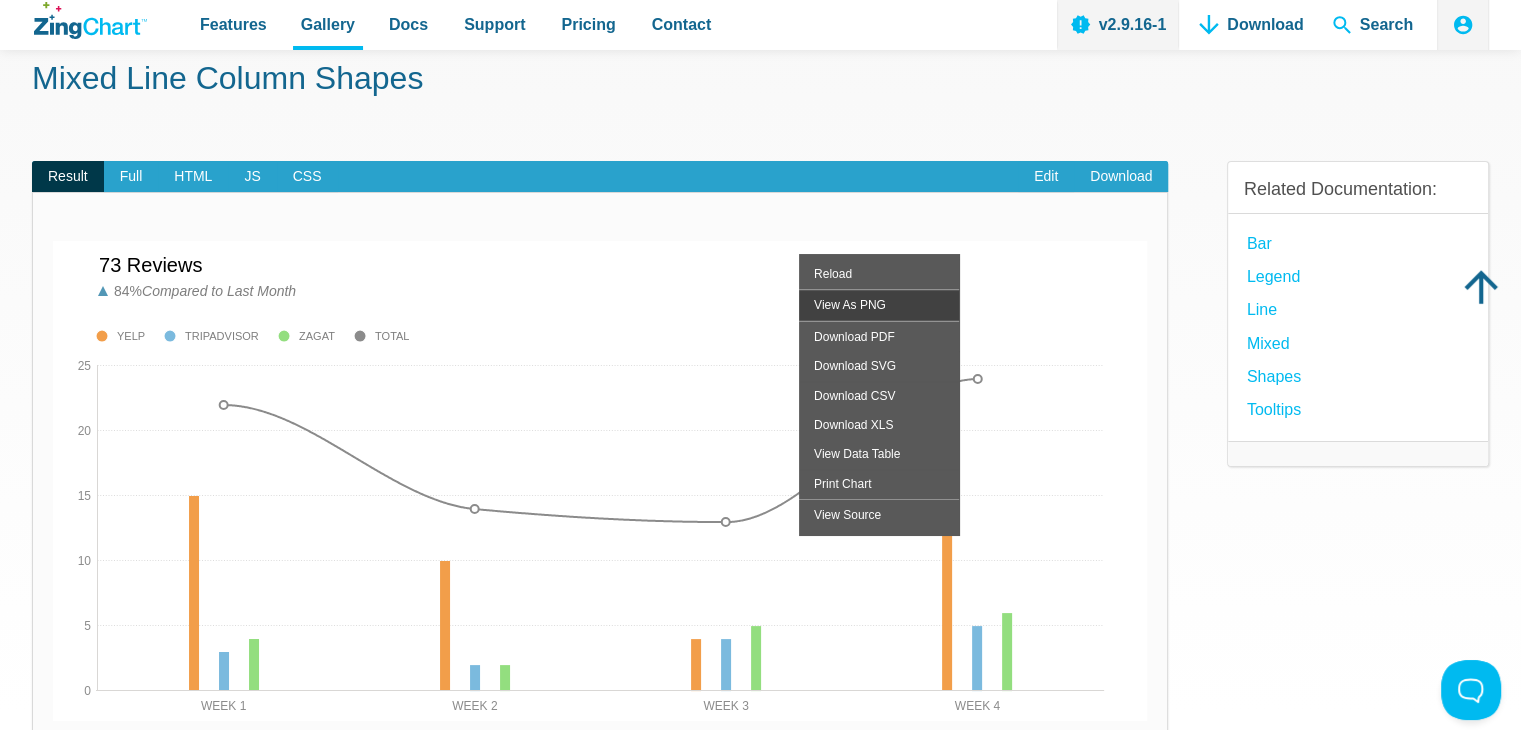 click on "View As PNG" at bounding box center (879, 304) 